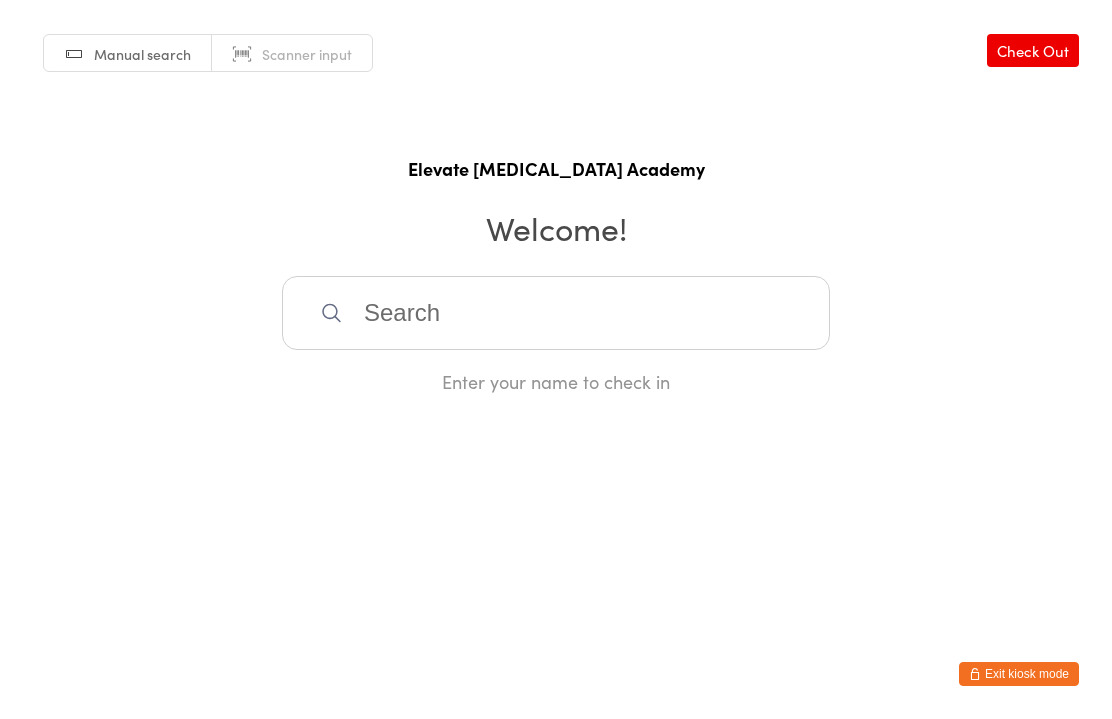 scroll, scrollTop: 293, scrollLeft: 0, axis: vertical 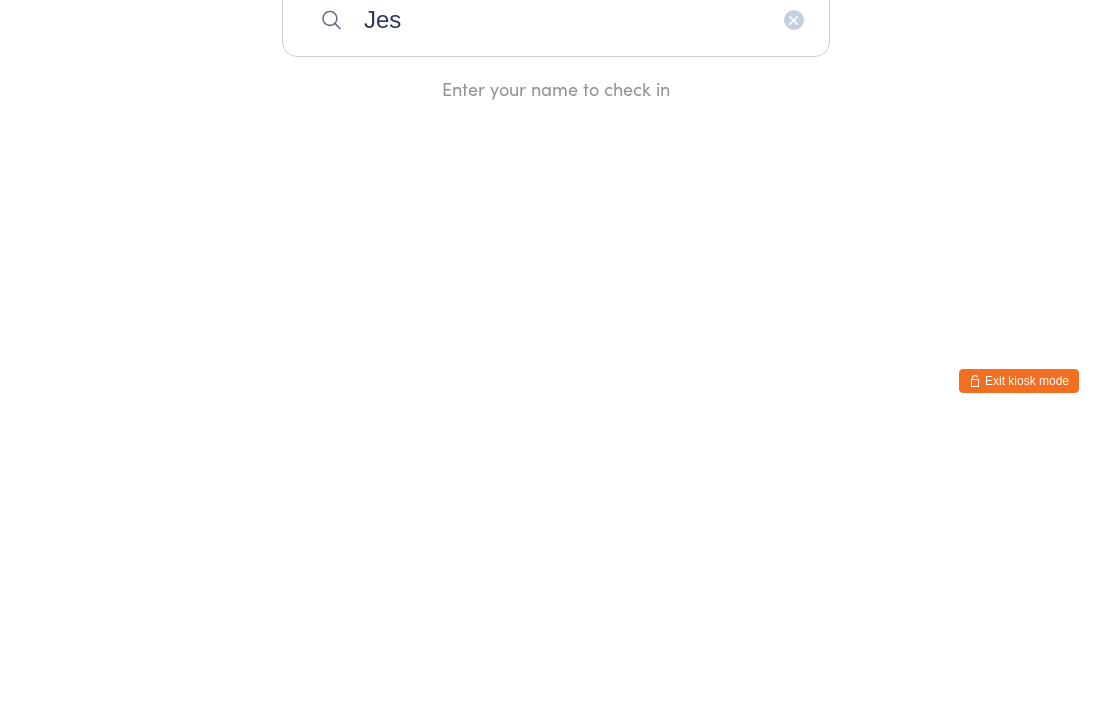 type on "[PERSON_NAME]" 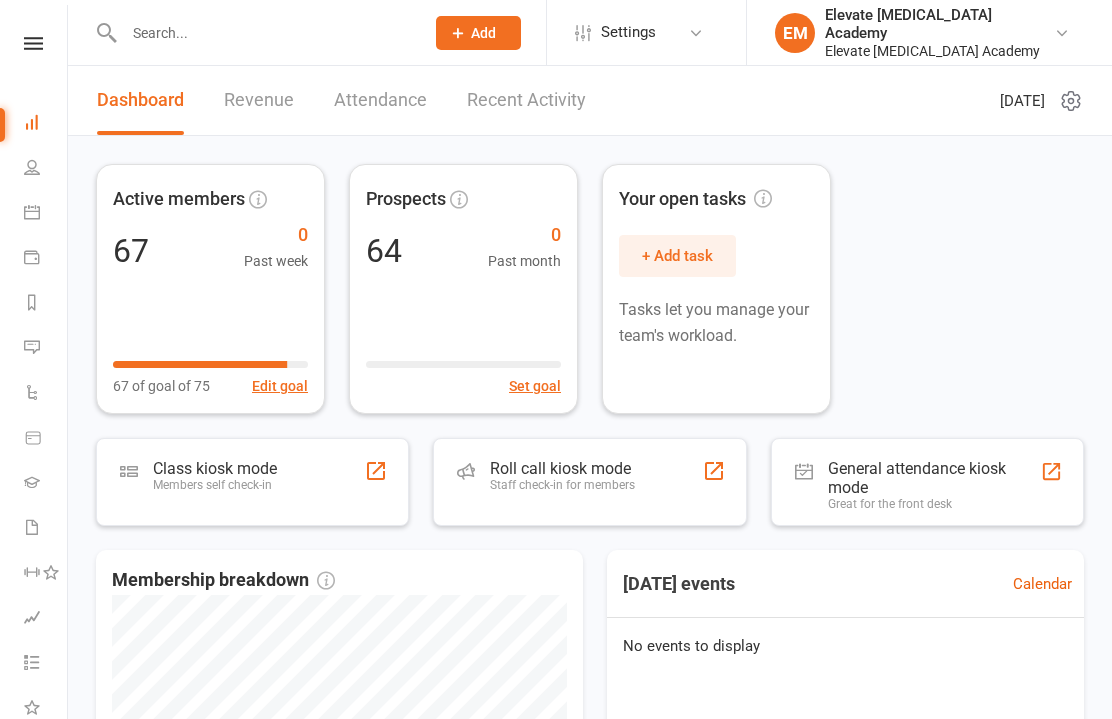 scroll, scrollTop: 0, scrollLeft: 0, axis: both 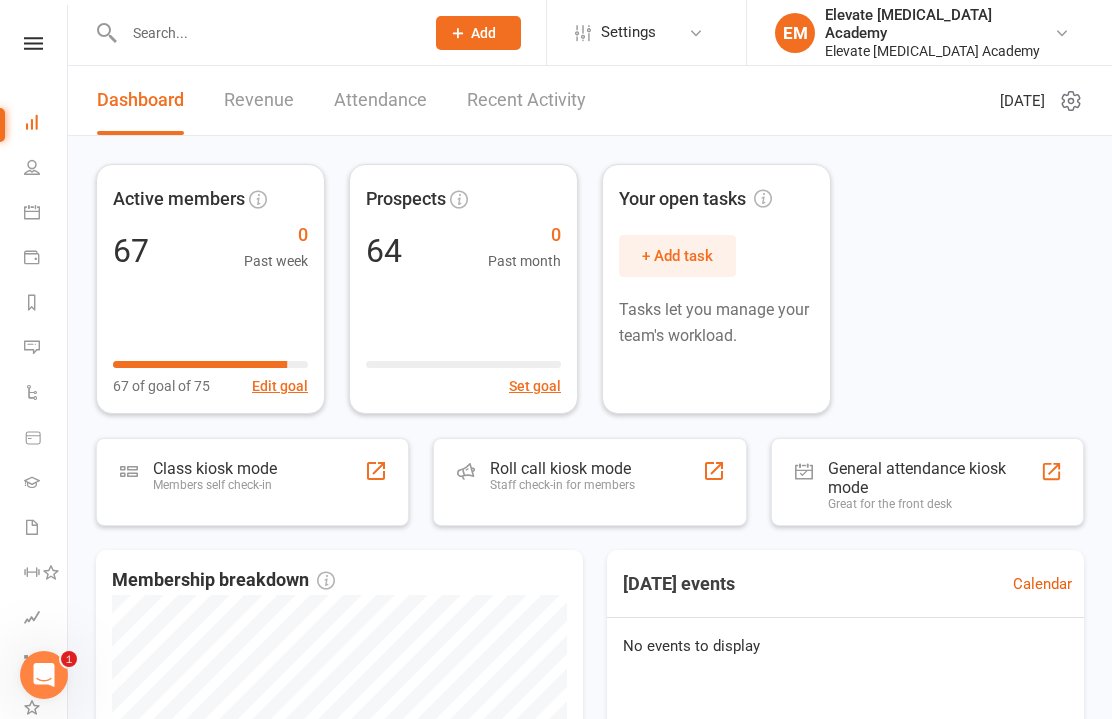 click on "Attendance" at bounding box center [380, 100] 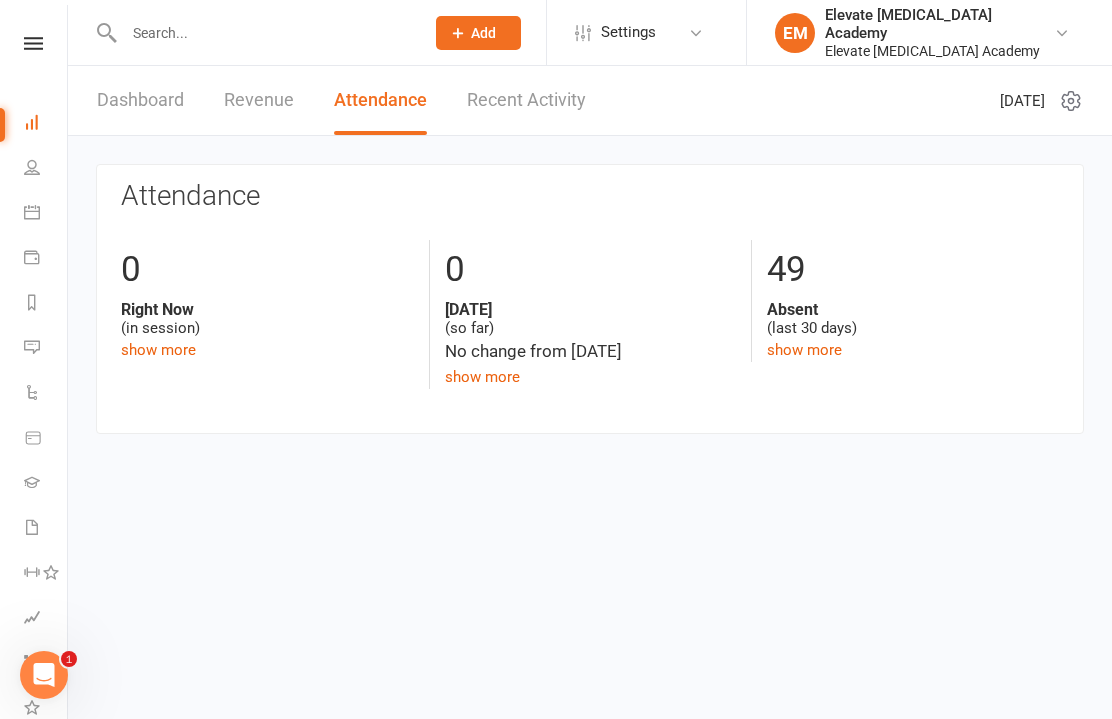 click on "Dashboard" at bounding box center [140, 100] 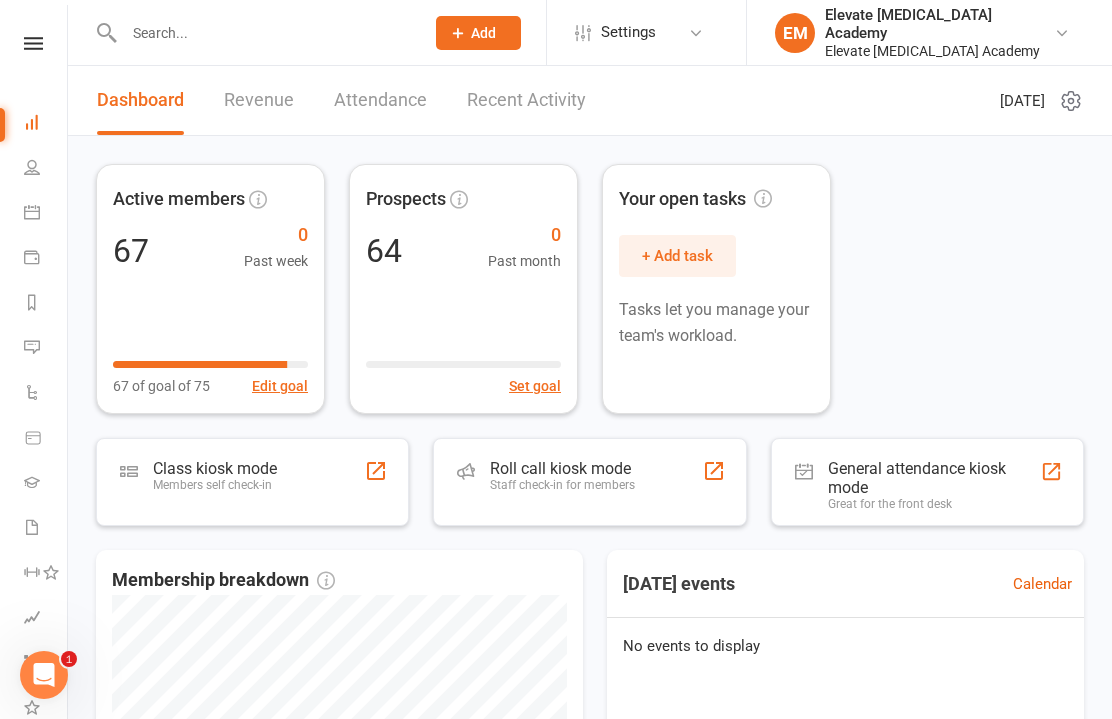 click on "People" at bounding box center [33, 169] 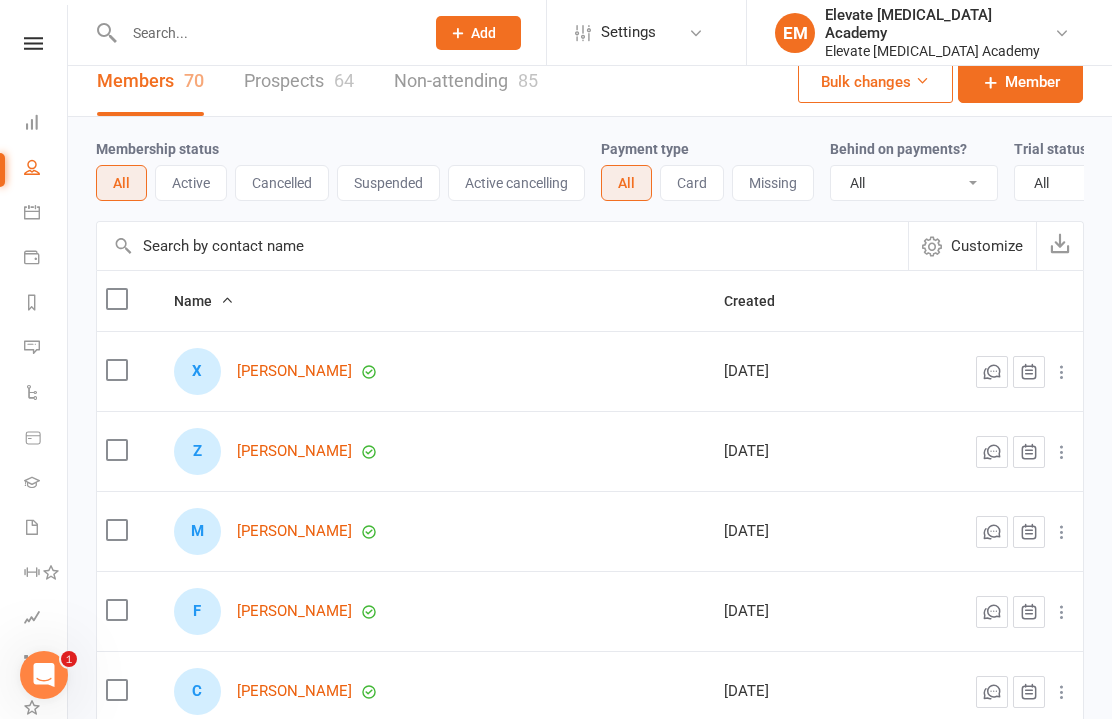 scroll, scrollTop: 0, scrollLeft: 0, axis: both 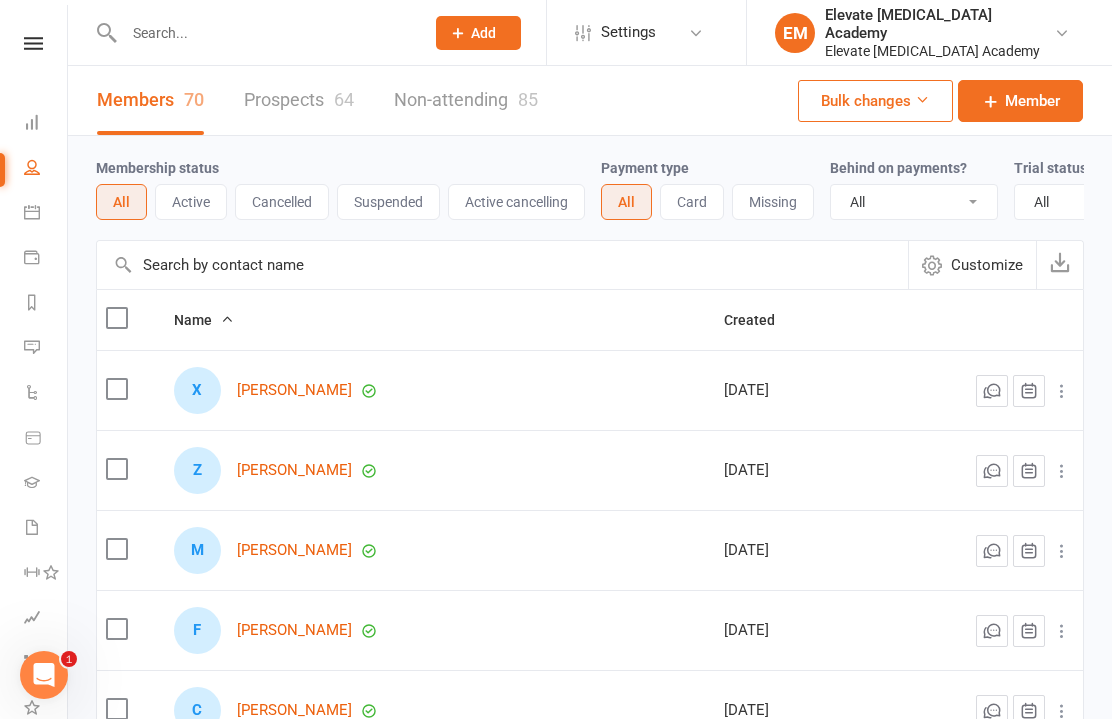 click at bounding box center [264, 33] 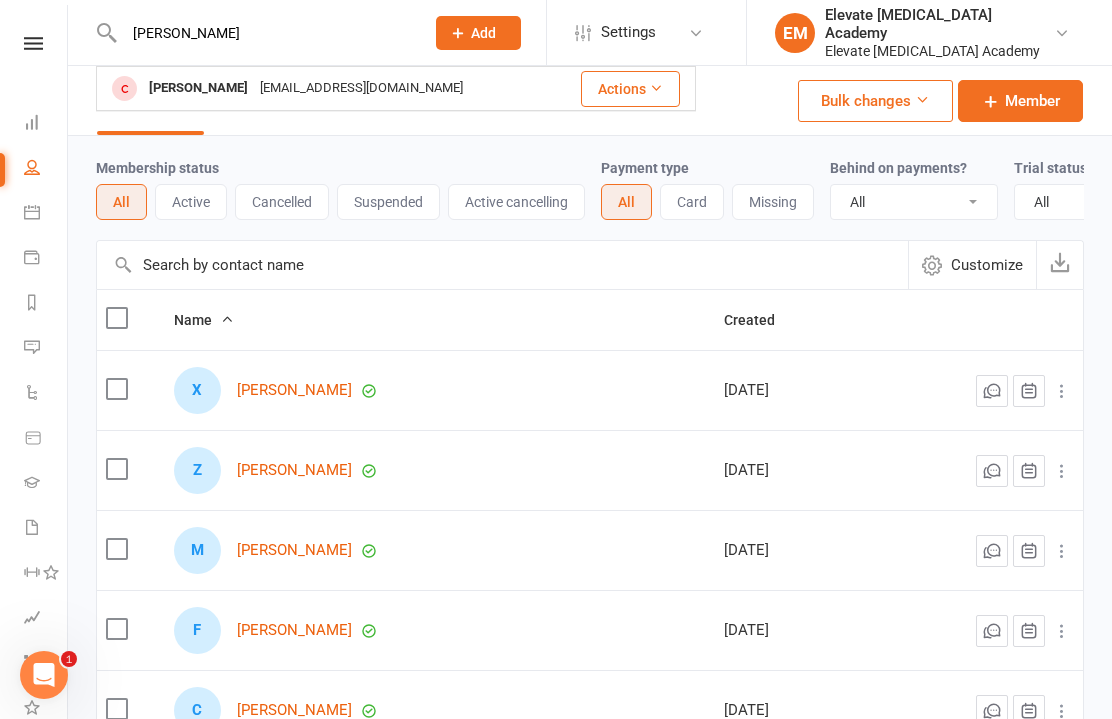 type on "Jessica" 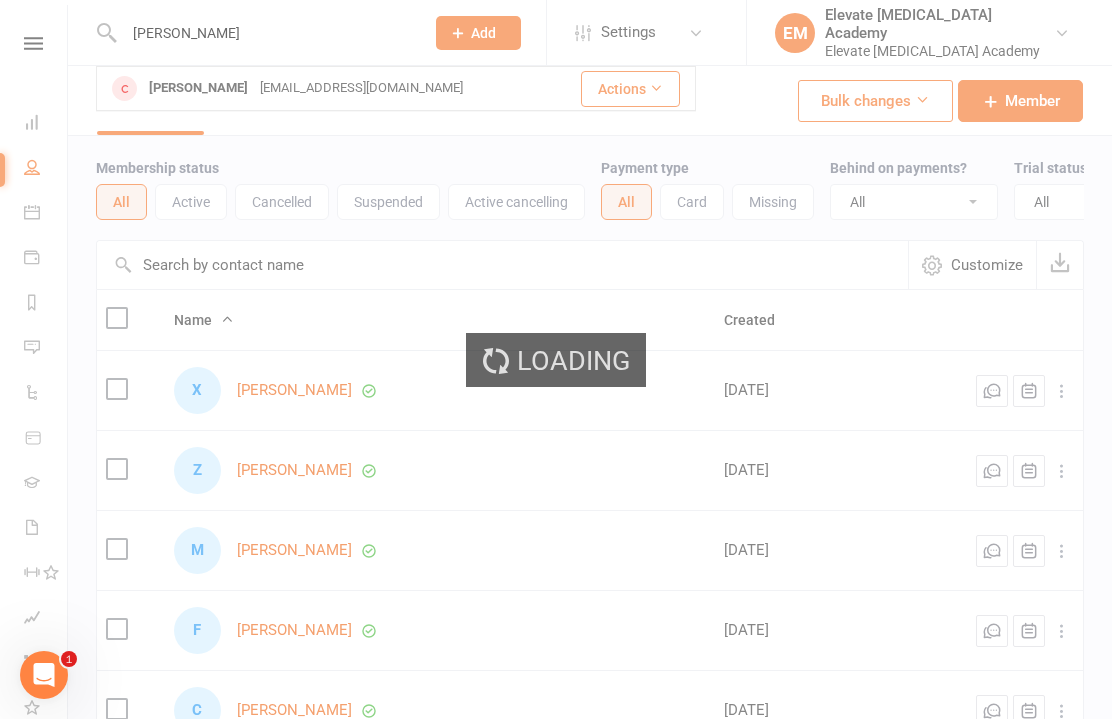 type 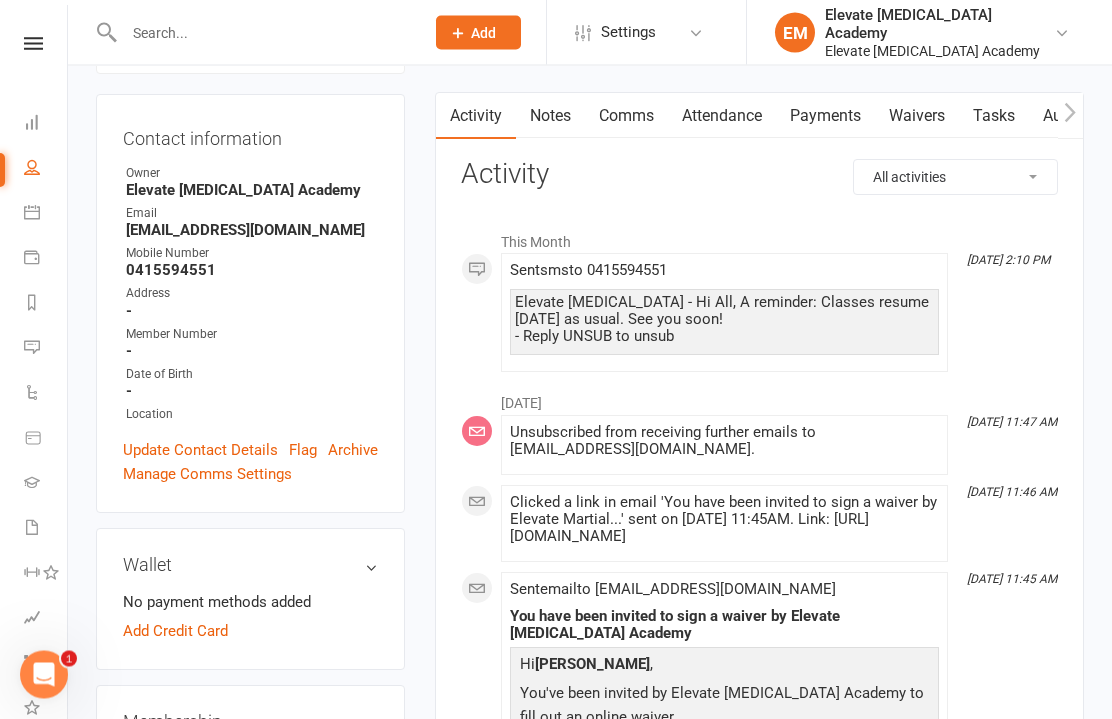 scroll, scrollTop: 0, scrollLeft: 0, axis: both 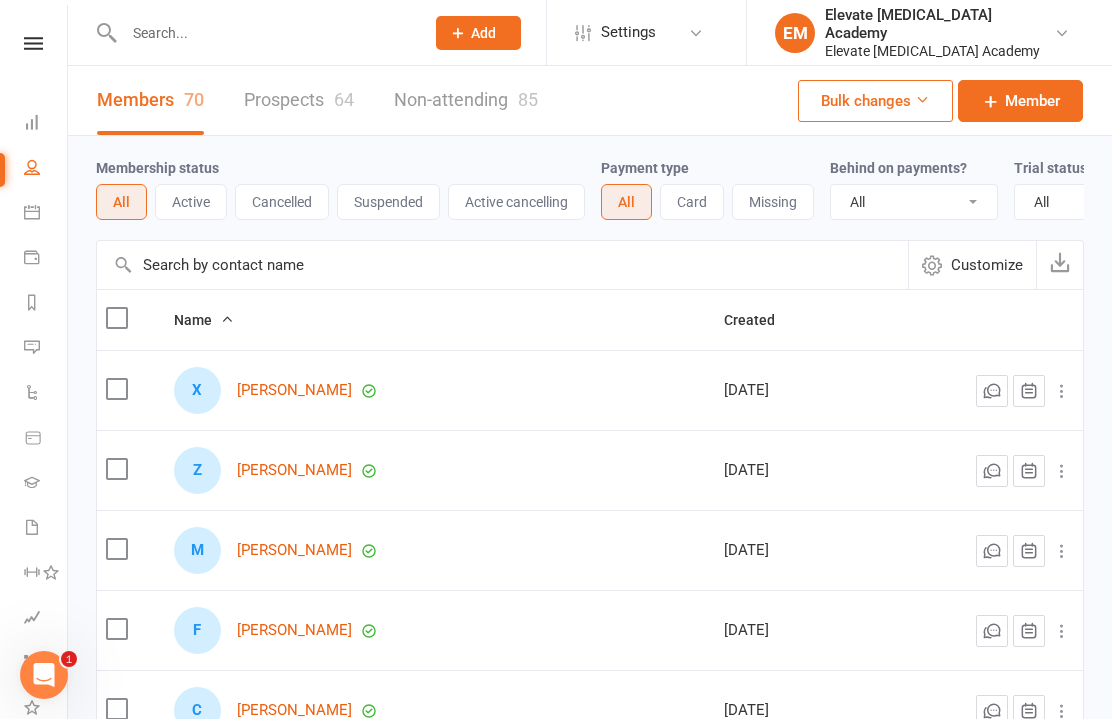 click on "Add" 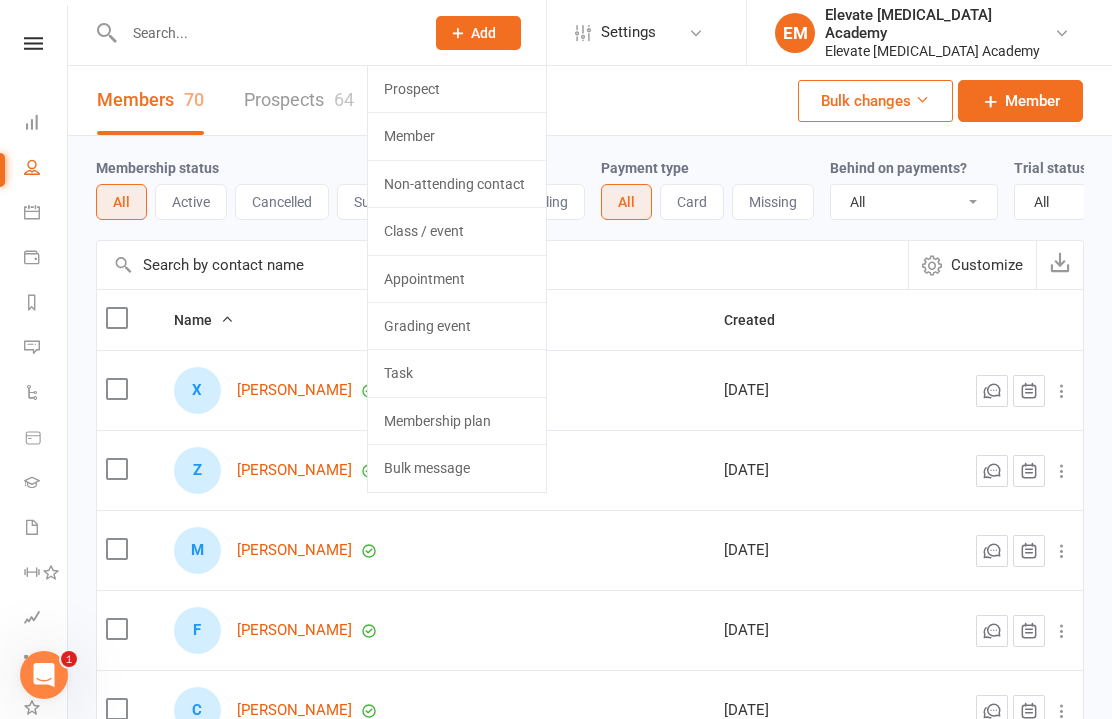 click on "Members 70 Prospects 64 Non-attending 85 Bulk changes     Member" at bounding box center (590, 101) 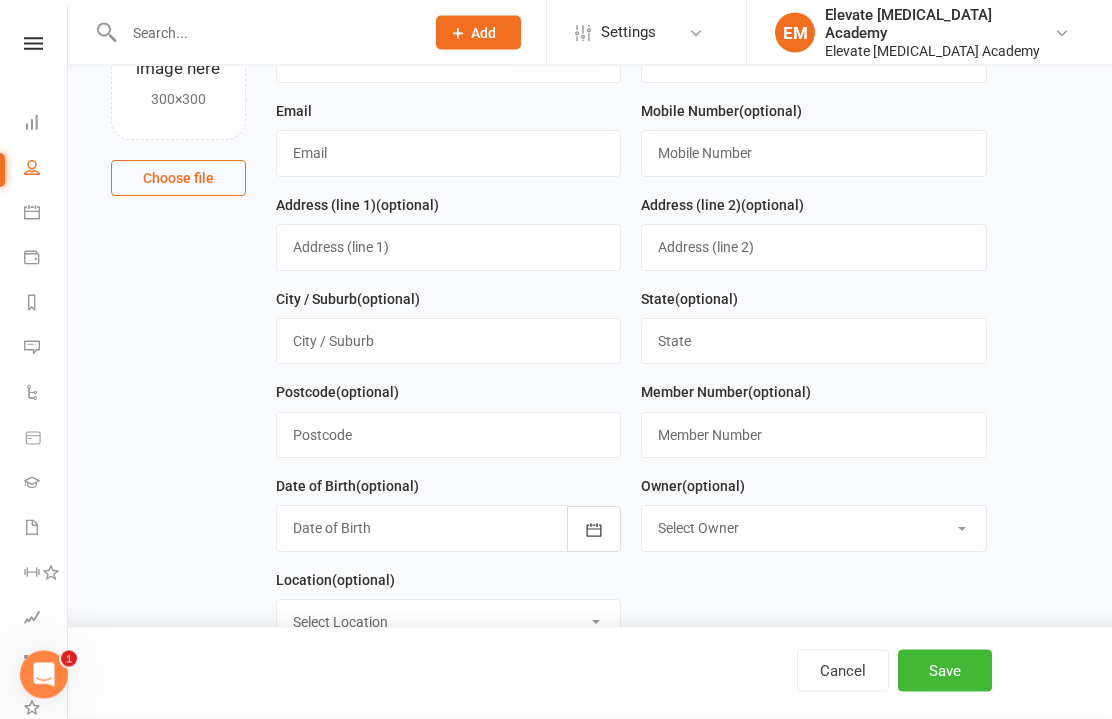 scroll, scrollTop: 0, scrollLeft: 0, axis: both 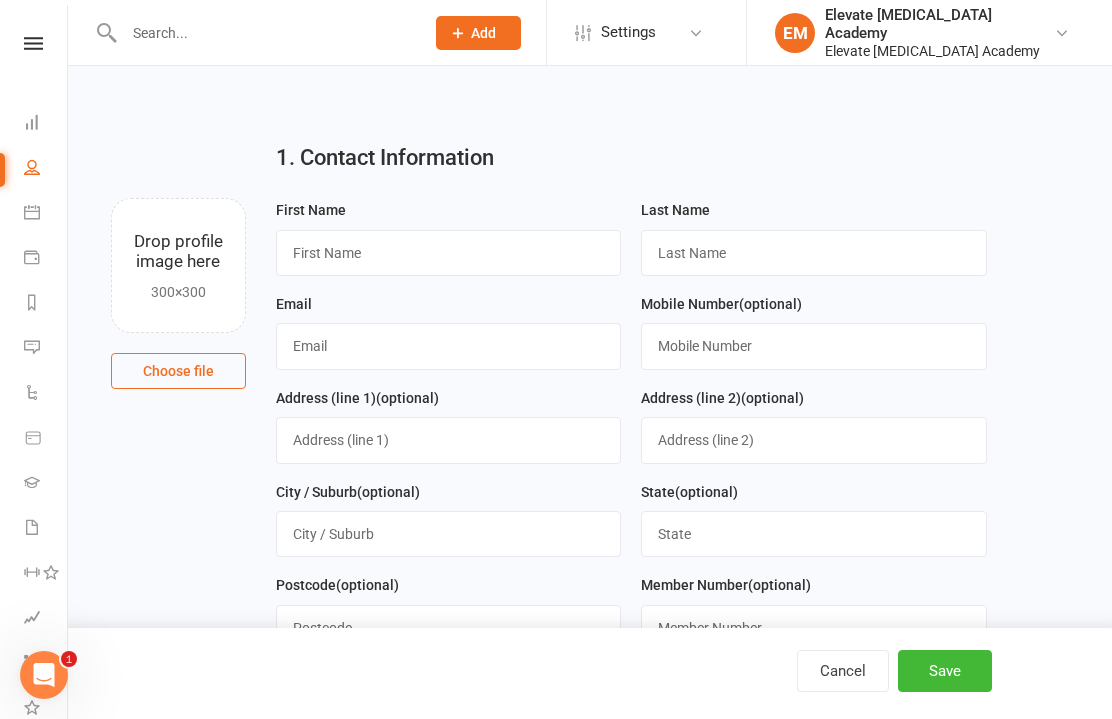 click on "Cancel" at bounding box center [843, 671] 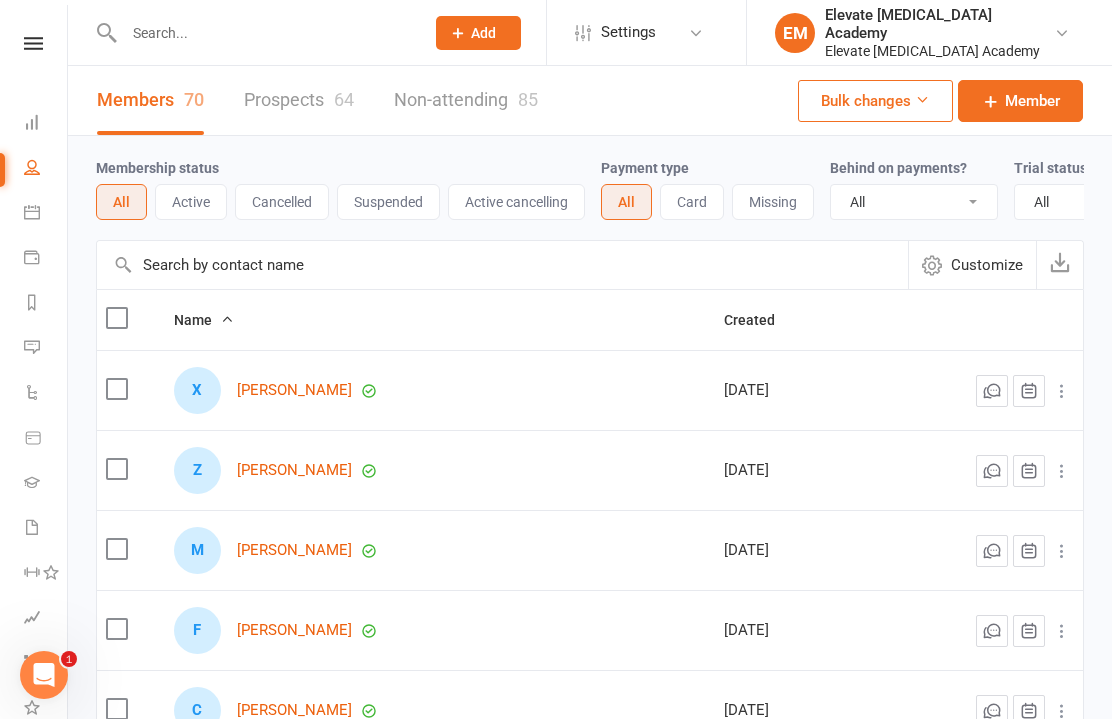 click on "Dashboard" at bounding box center [33, 124] 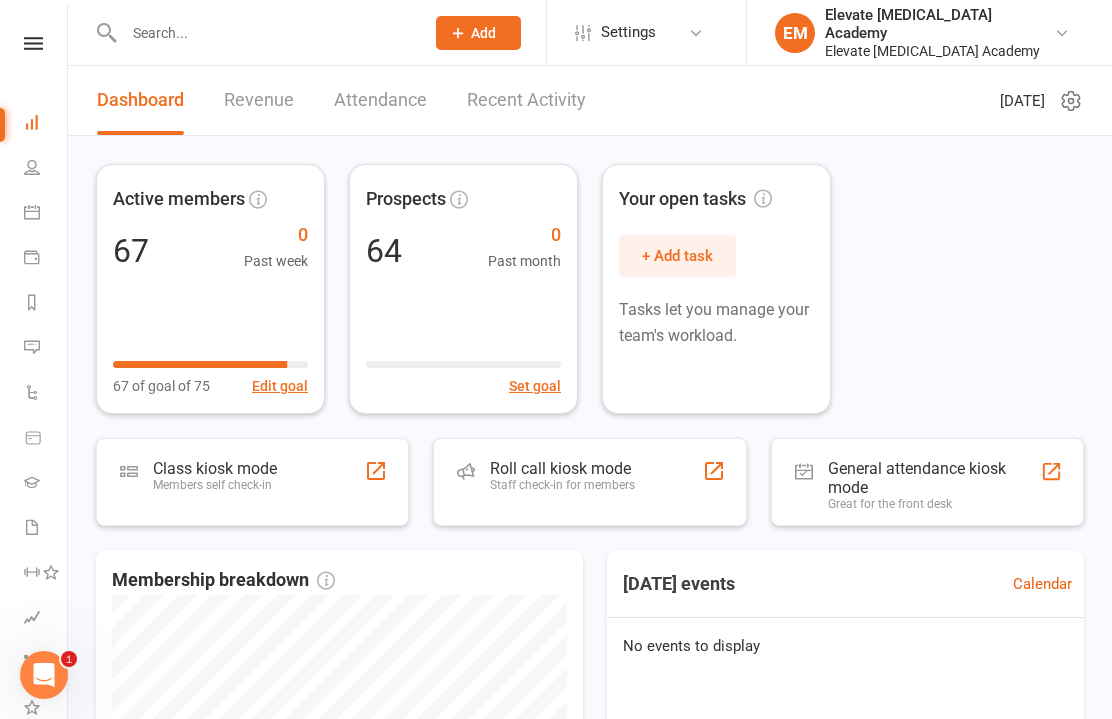 click on "Attendance" at bounding box center [380, 100] 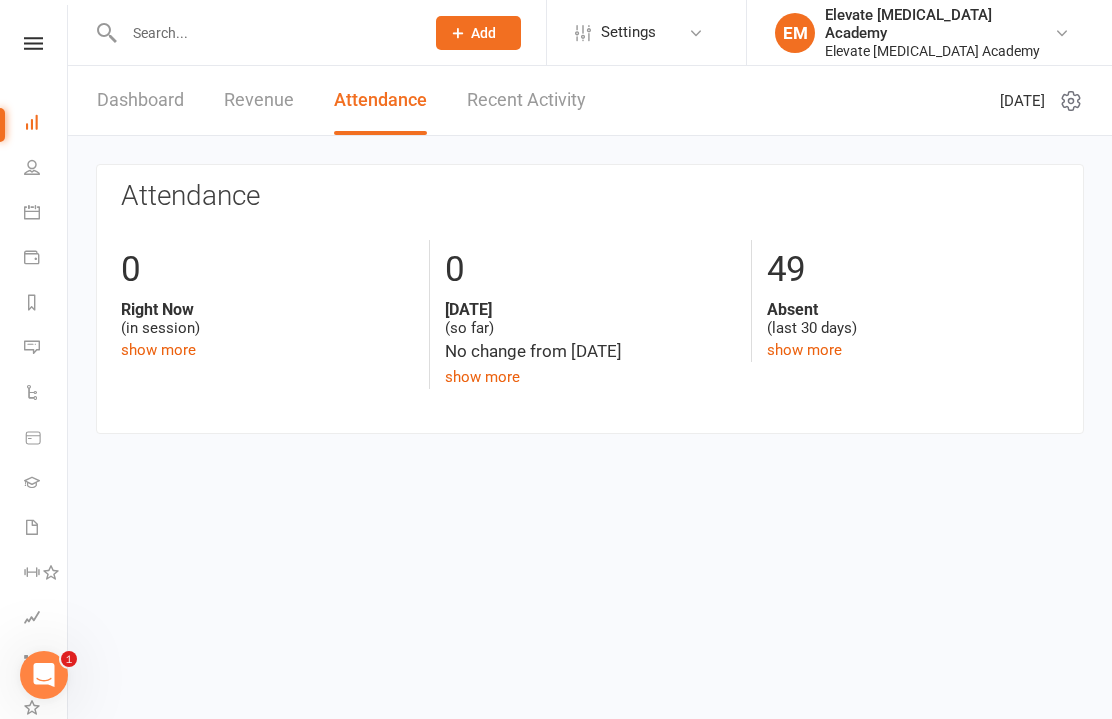 click on "Today" at bounding box center (591, 309) 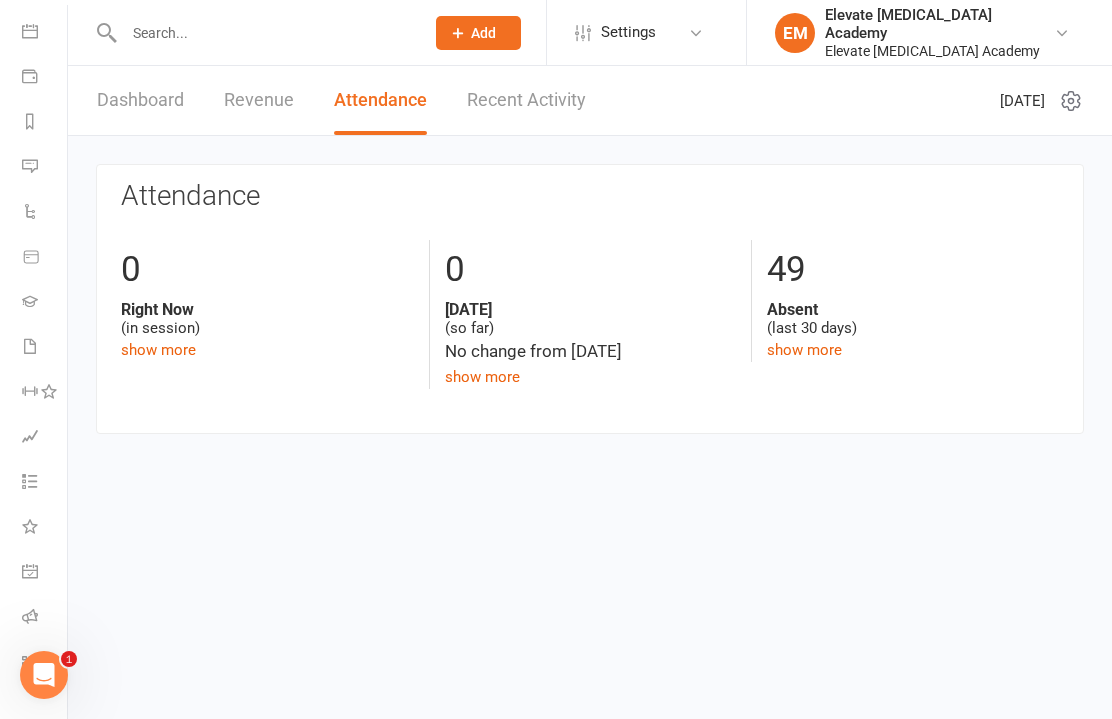 click on "Elevate [MEDICAL_DATA] Academy" at bounding box center [939, 51] 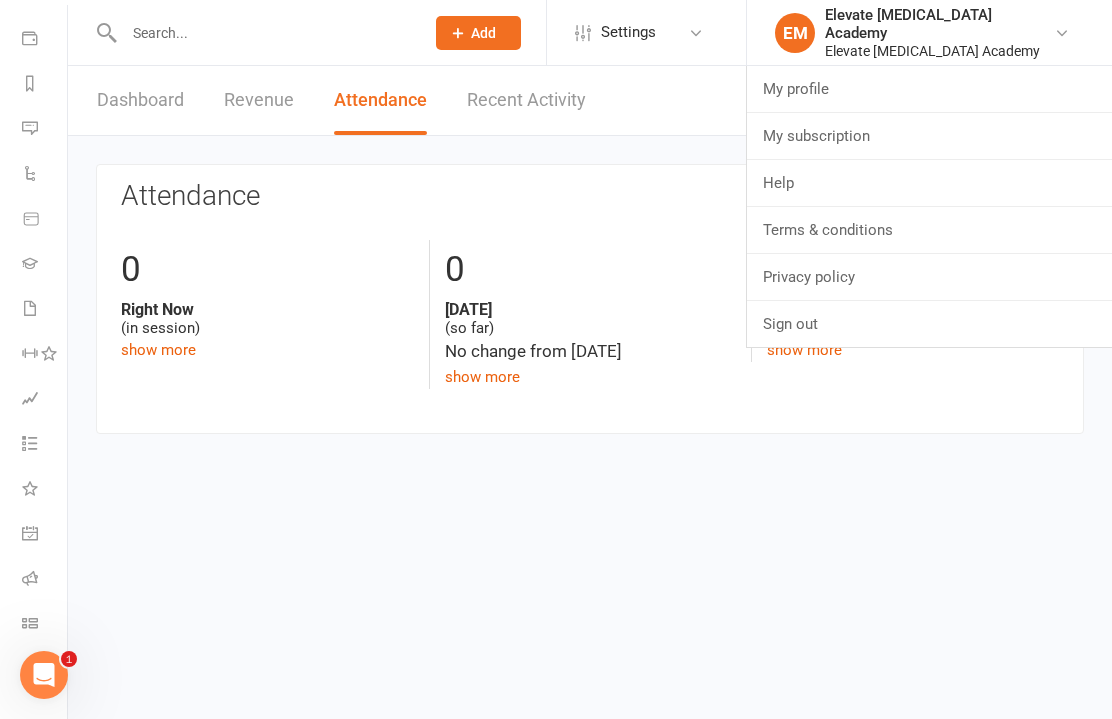 scroll, scrollTop: 220, scrollLeft: 2, axis: both 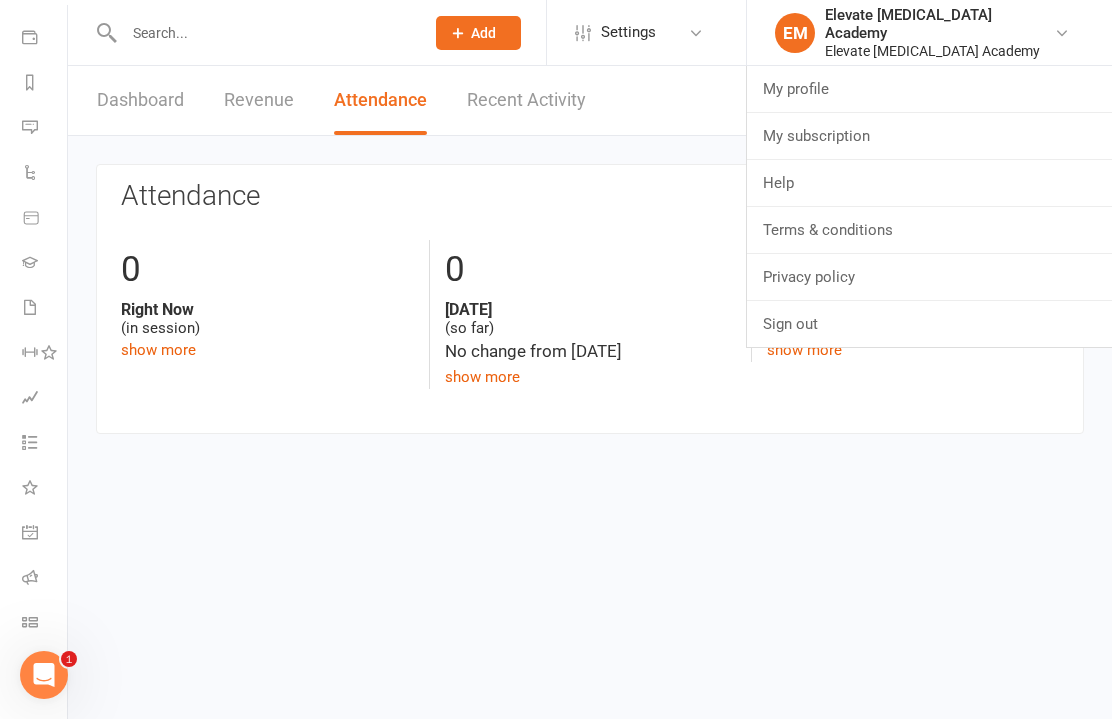 click on "Settings" at bounding box center (644, 32) 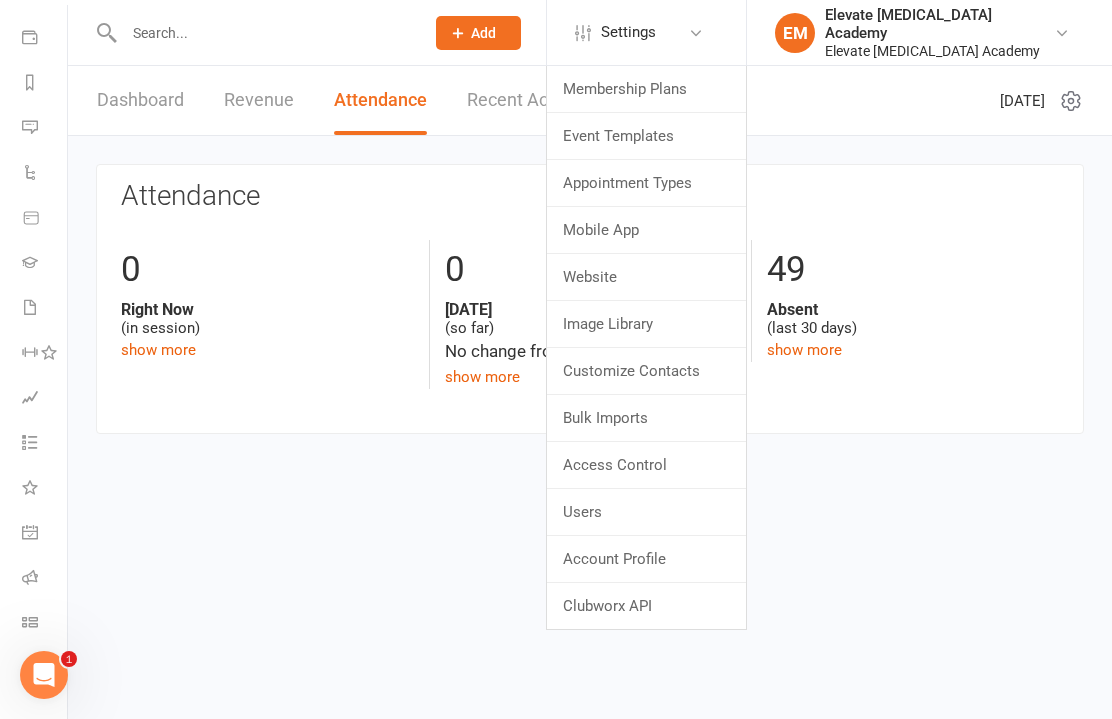 click on "Membership Plans" at bounding box center [646, 89] 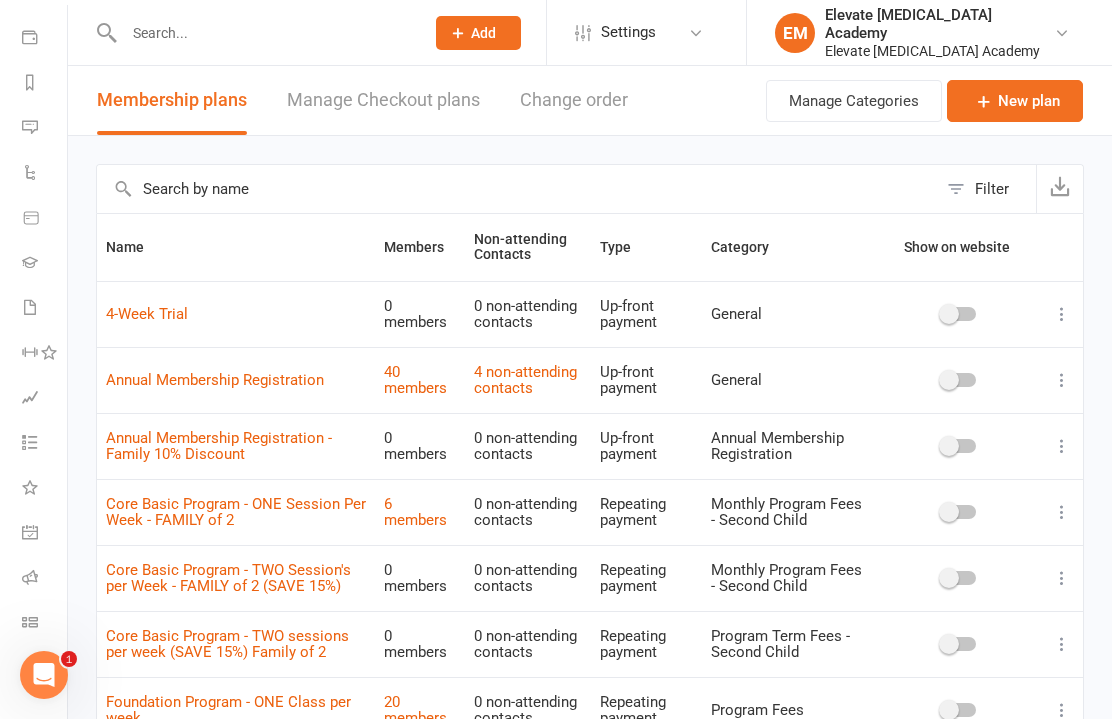 scroll, scrollTop: 260, scrollLeft: 0, axis: vertical 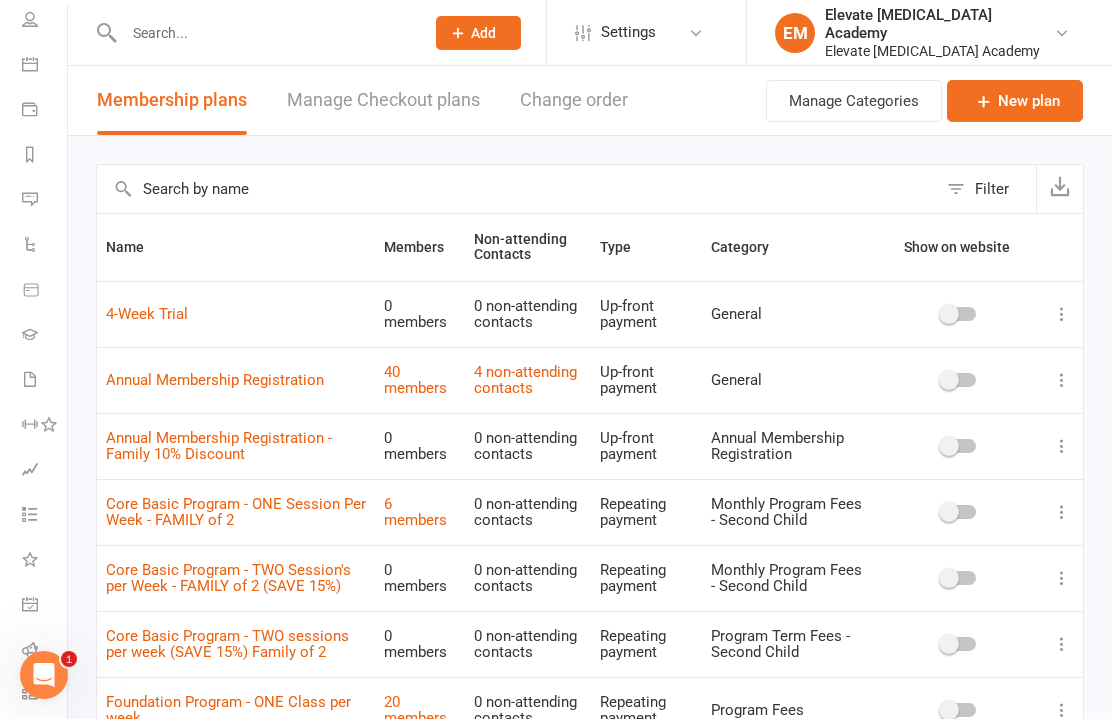click on "Annual Membership Registration" at bounding box center (236, 380) 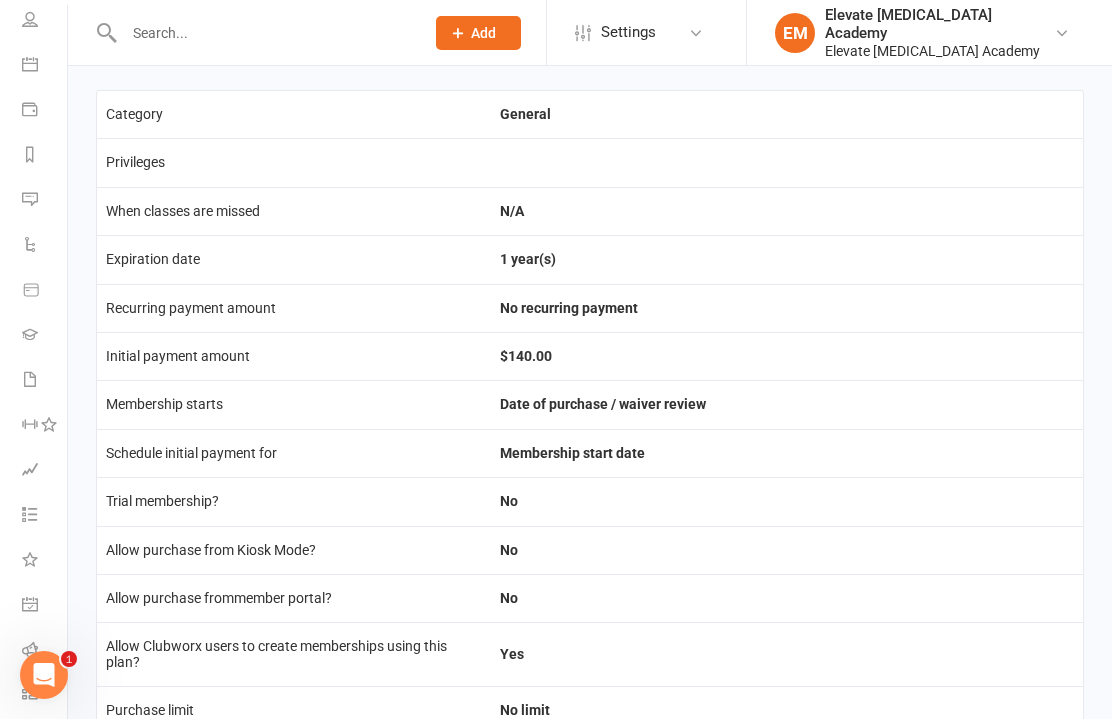 scroll, scrollTop: 0, scrollLeft: 0, axis: both 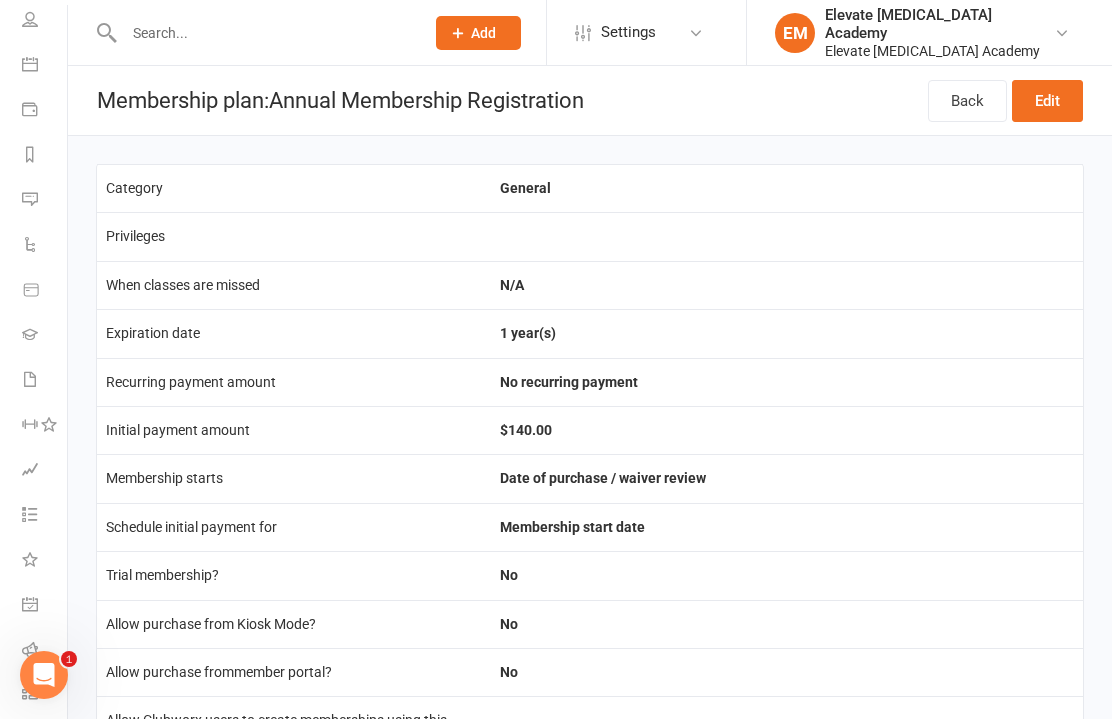 click at bounding box center (30, 334) 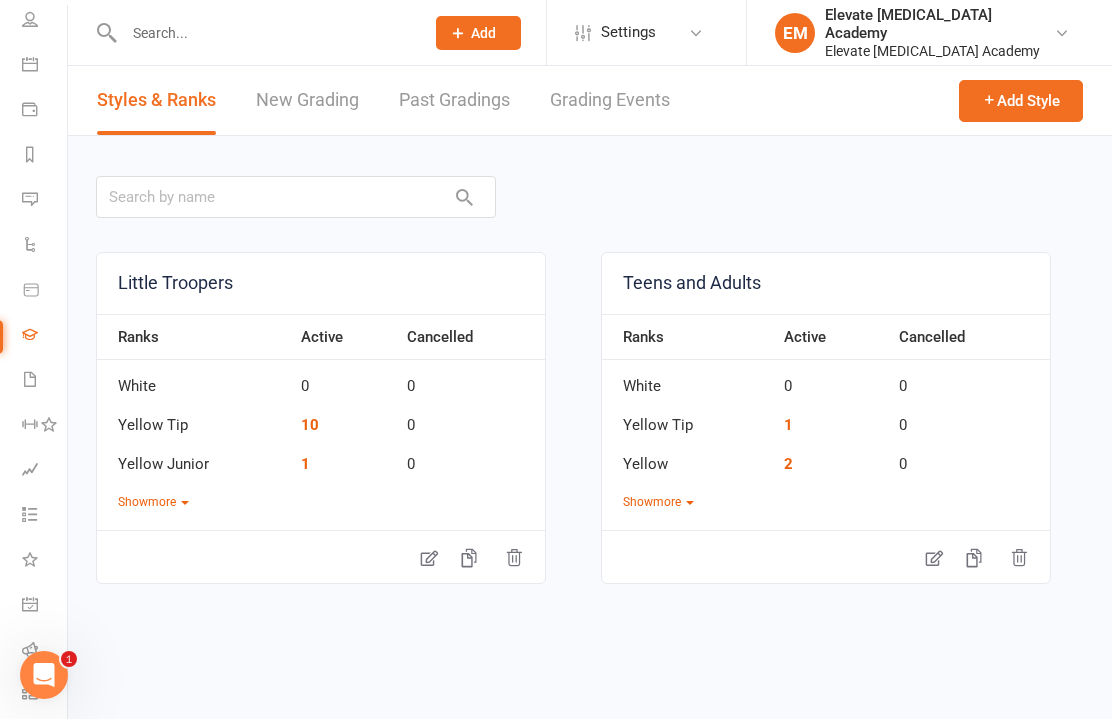 click on "Roll call" at bounding box center [44, 651] 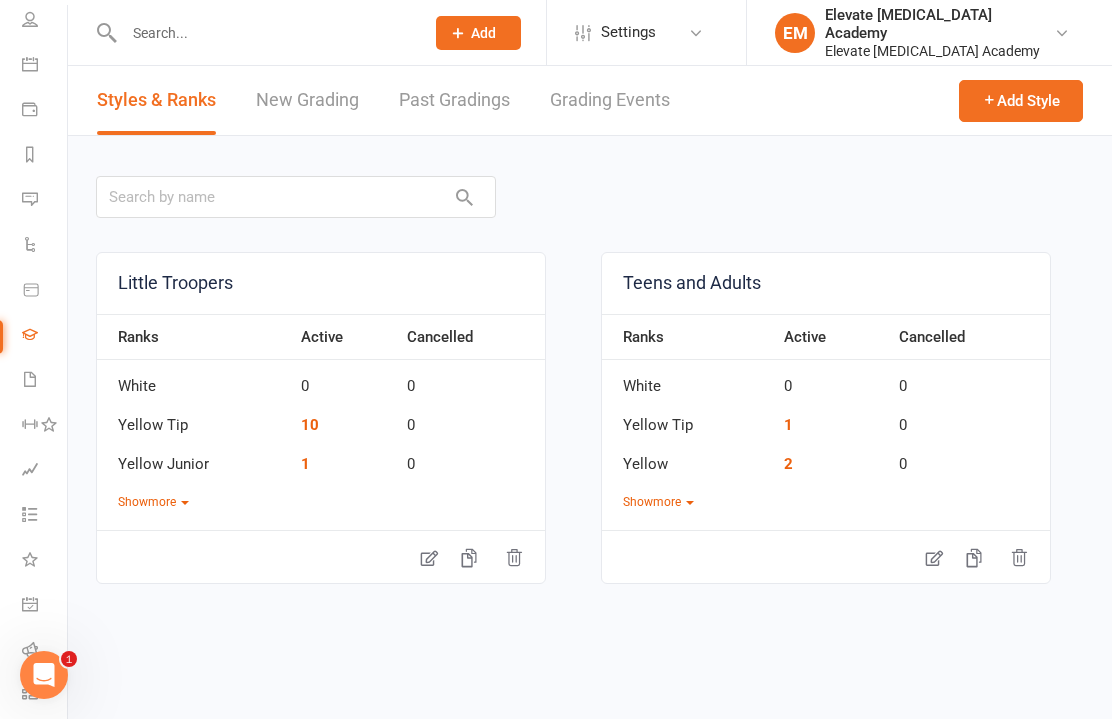 scroll, scrollTop: 0, scrollLeft: 0, axis: both 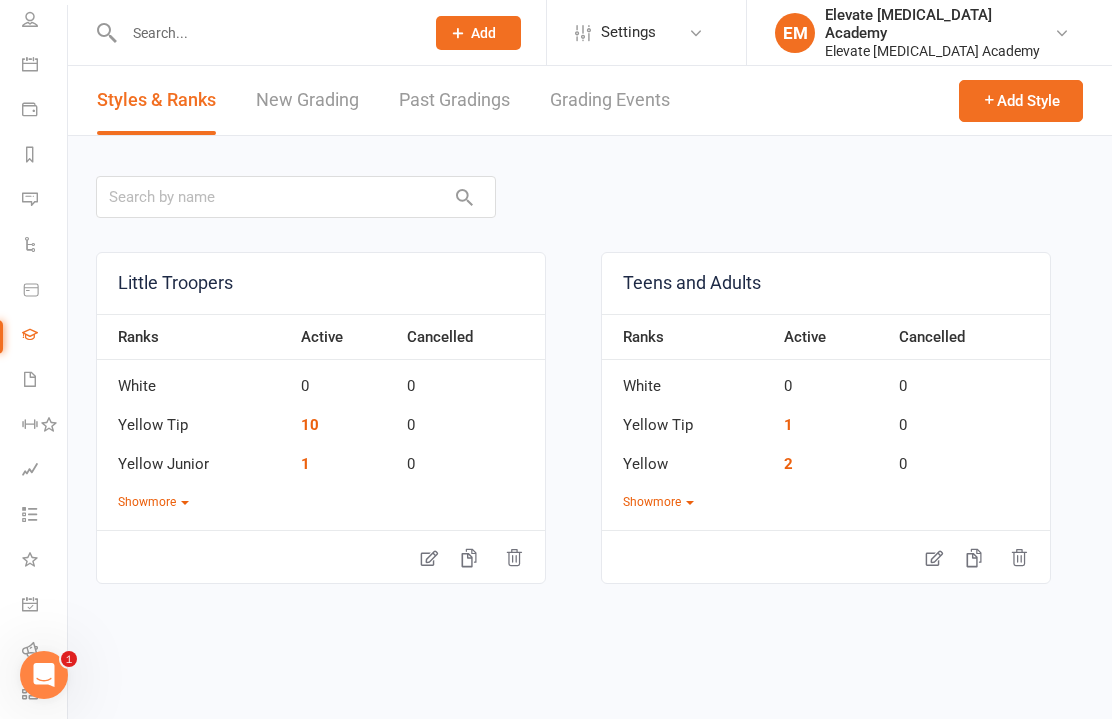 click on "Show  more" at bounding box center (658, 502) 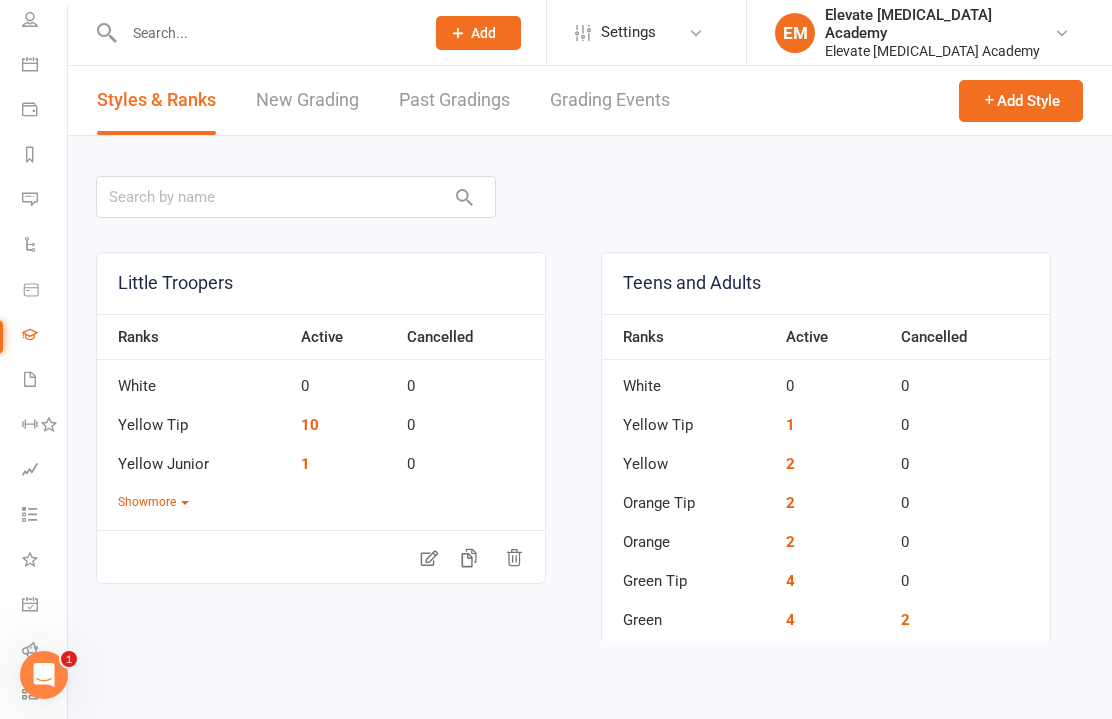 click on "Ranks Active Cancelled White 0 0 Yellow Tip 10 0 Yellow Junior 1 0 Show  more" at bounding box center (321, 413) 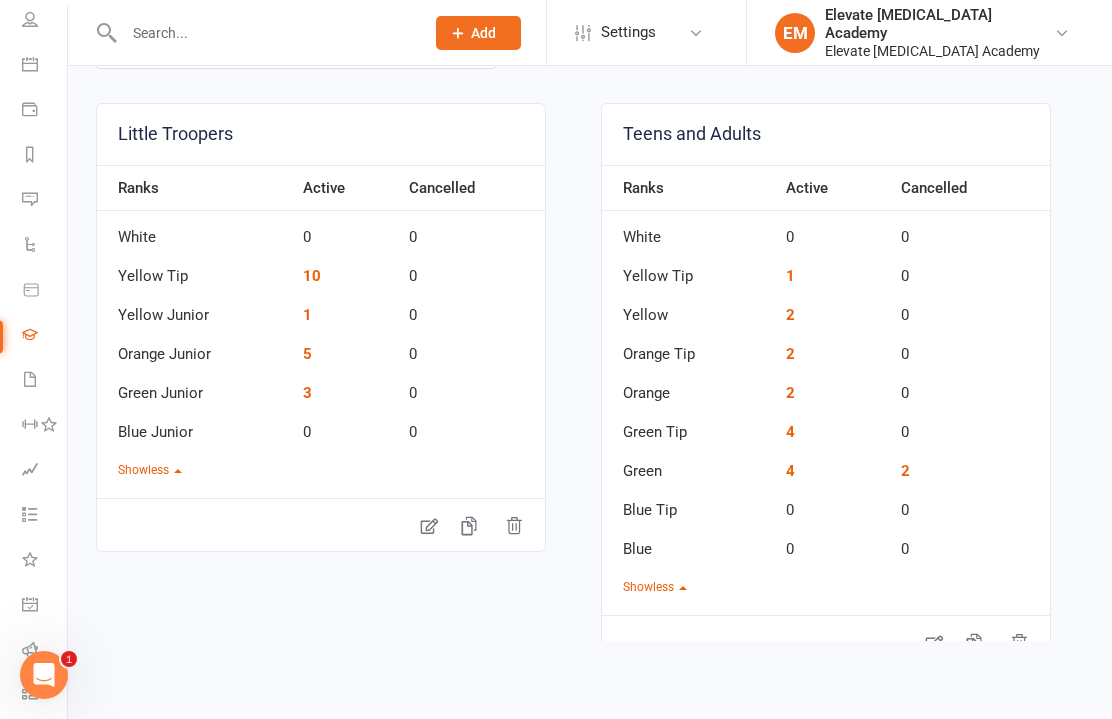 scroll, scrollTop: 148, scrollLeft: 0, axis: vertical 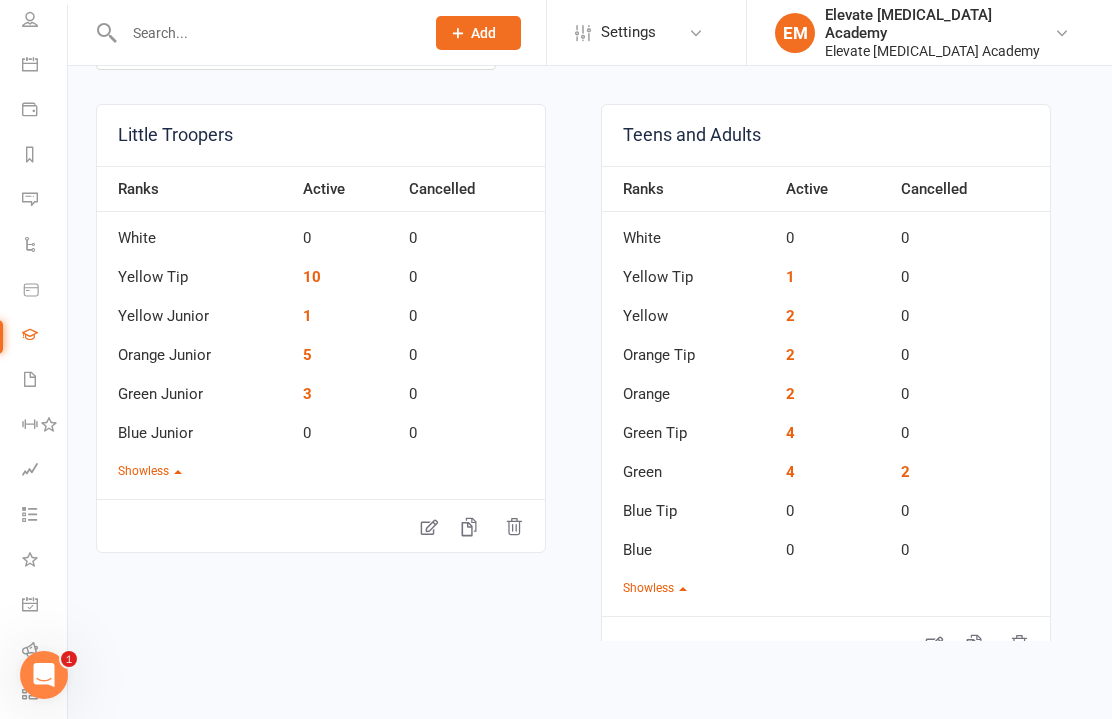 click on "Workouts" at bounding box center (44, 426) 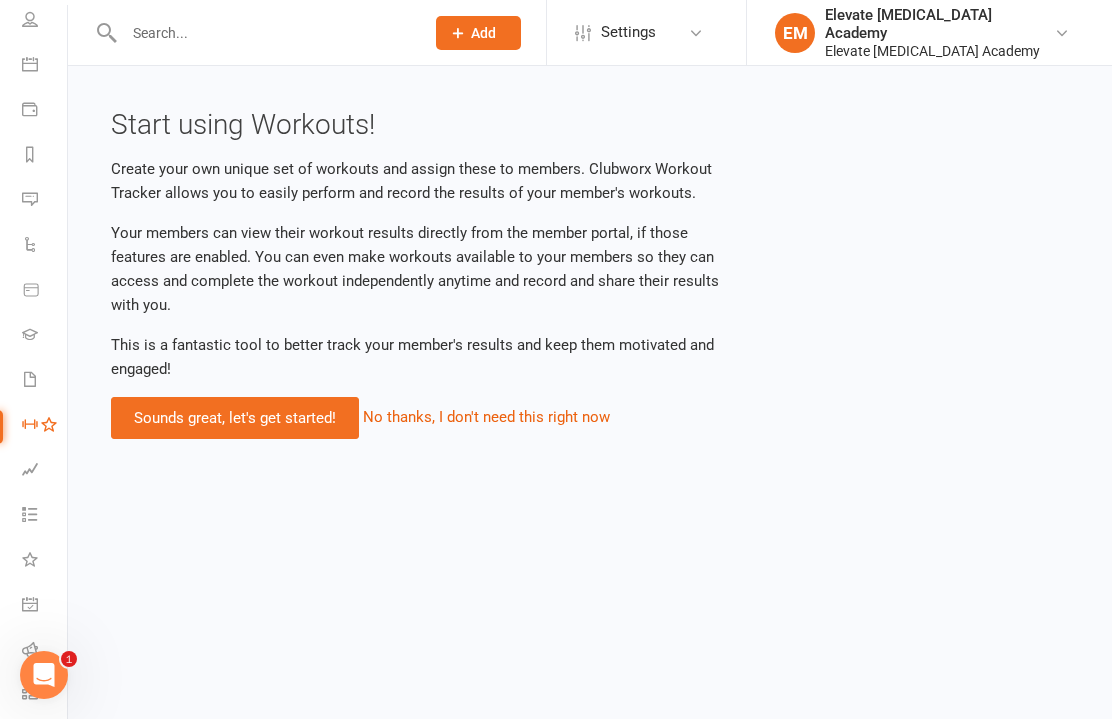 click on "Waivers" at bounding box center (44, 381) 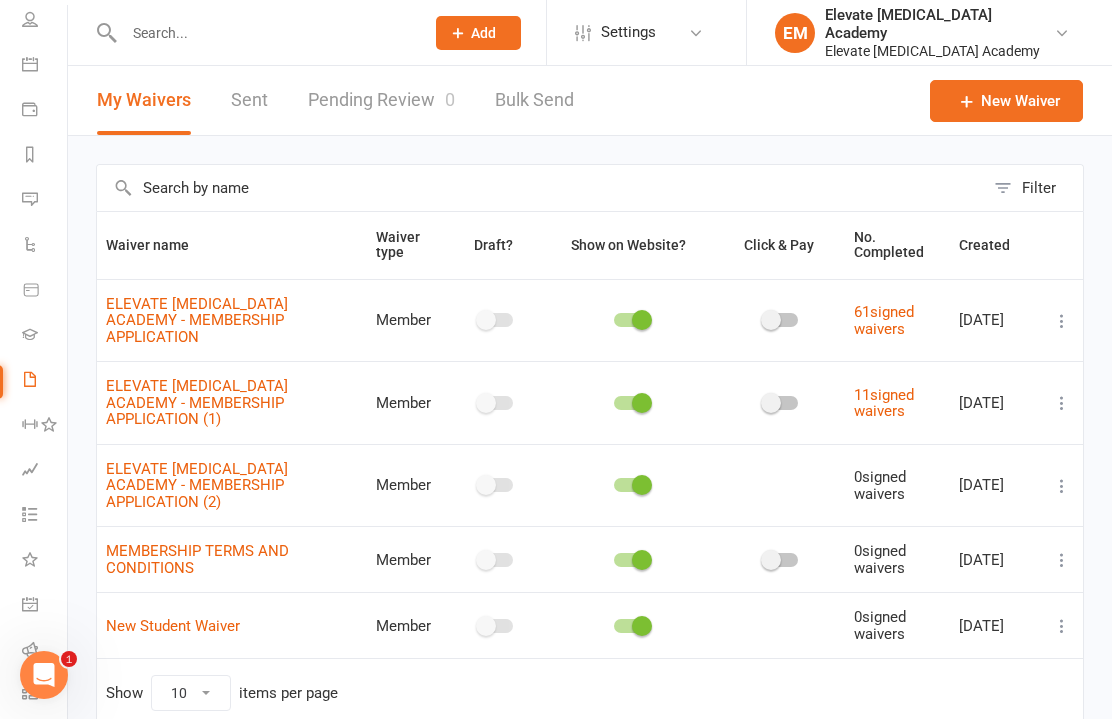 click at bounding box center [30, 199] 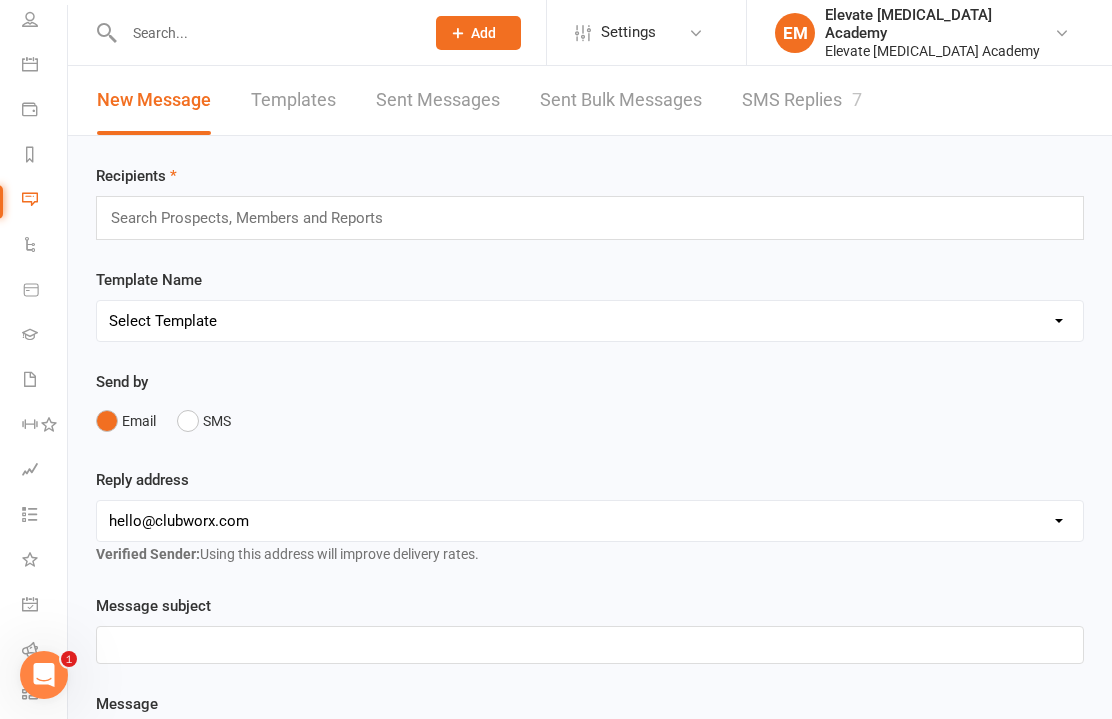 click on "Reports" at bounding box center (44, 156) 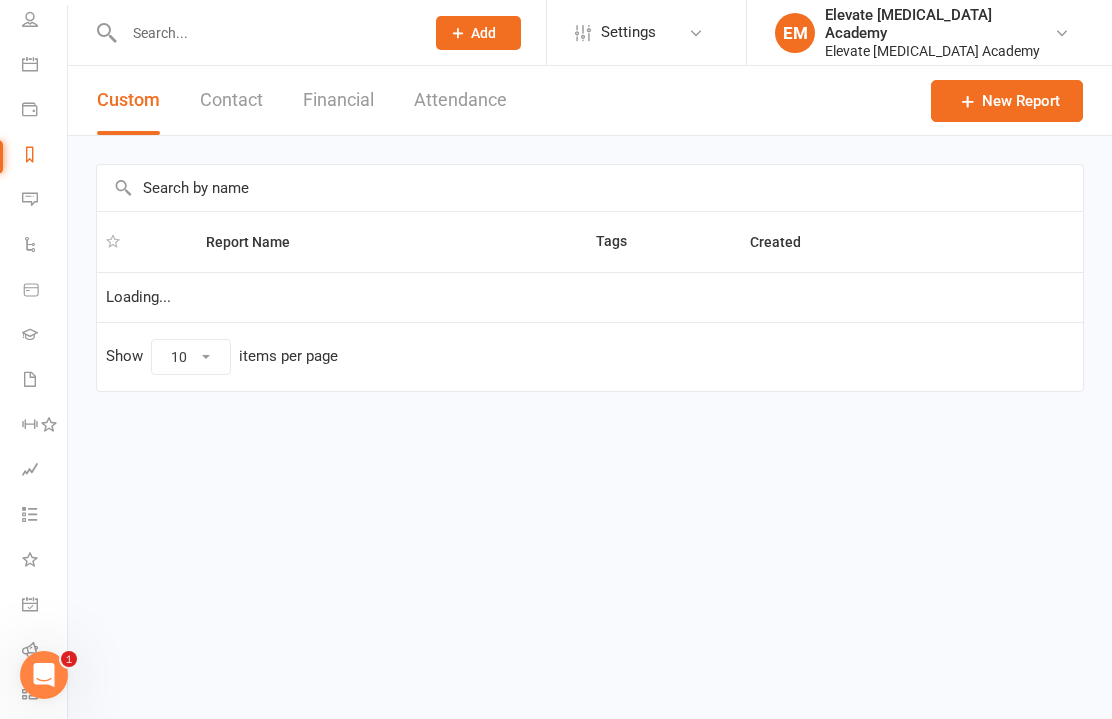 click at bounding box center (30, 109) 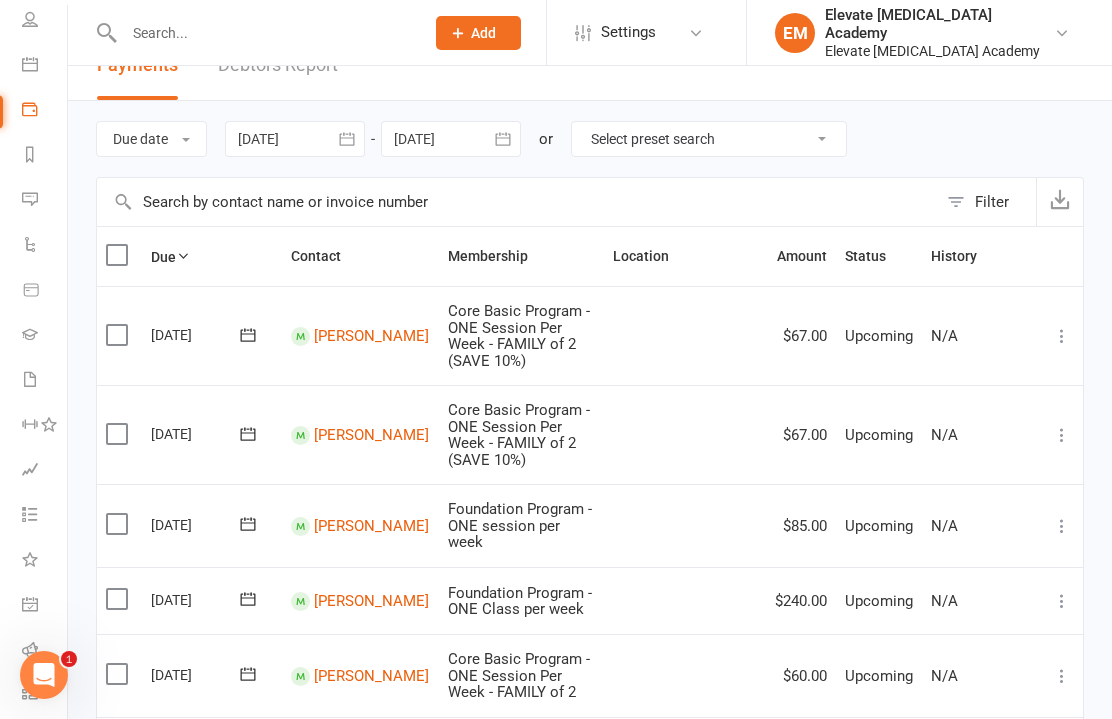 scroll, scrollTop: 0, scrollLeft: 0, axis: both 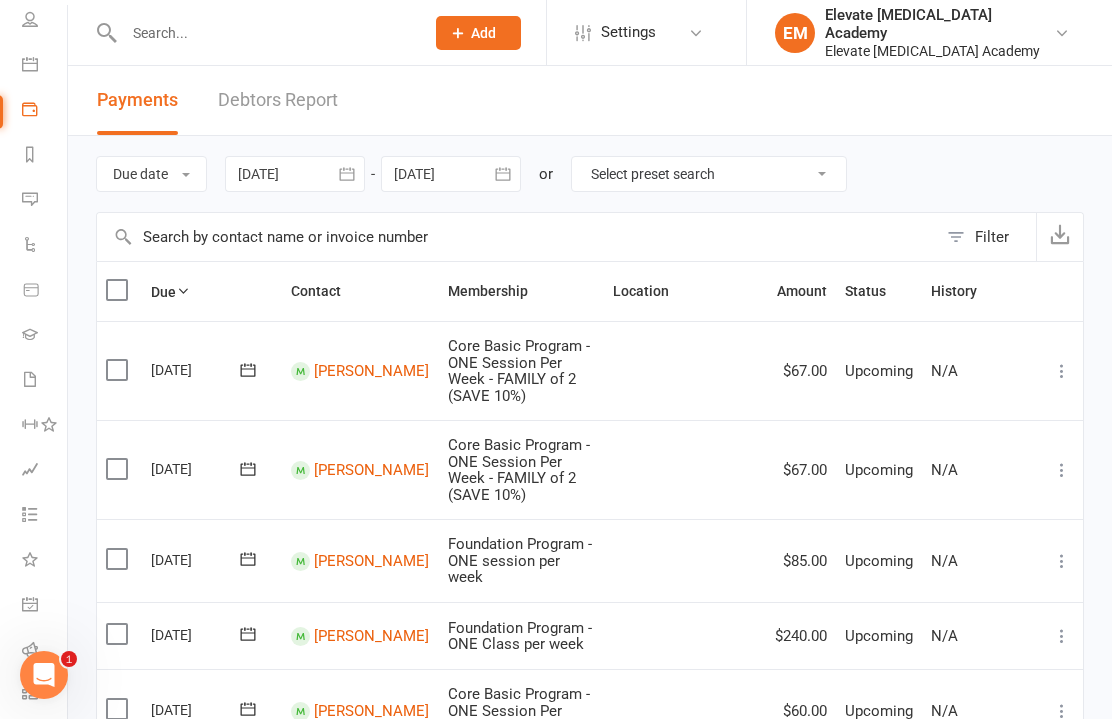 click on "Calendar" at bounding box center [44, 66] 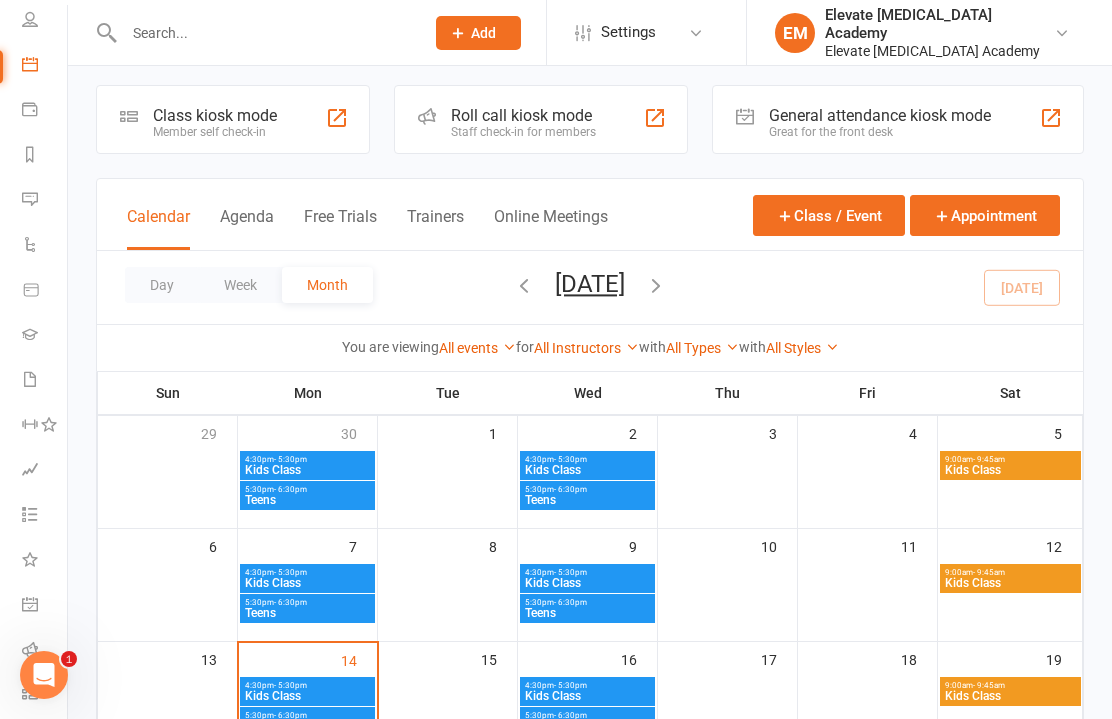 scroll, scrollTop: 0, scrollLeft: 0, axis: both 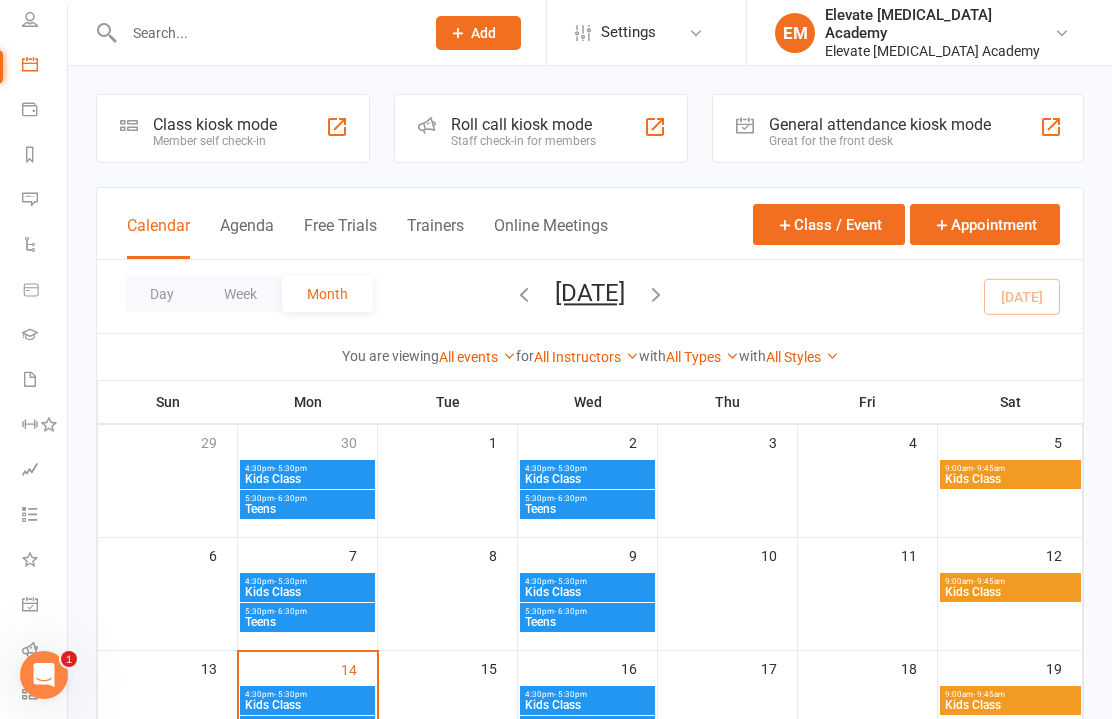 click at bounding box center (656, 294) 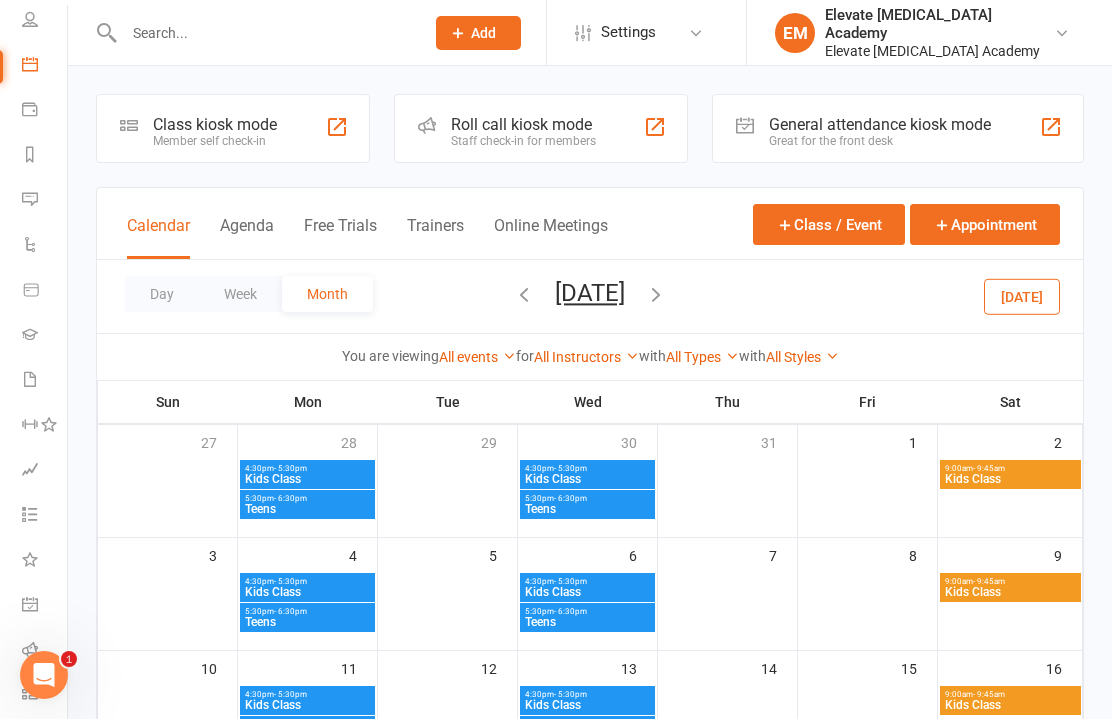 click at bounding box center (524, 294) 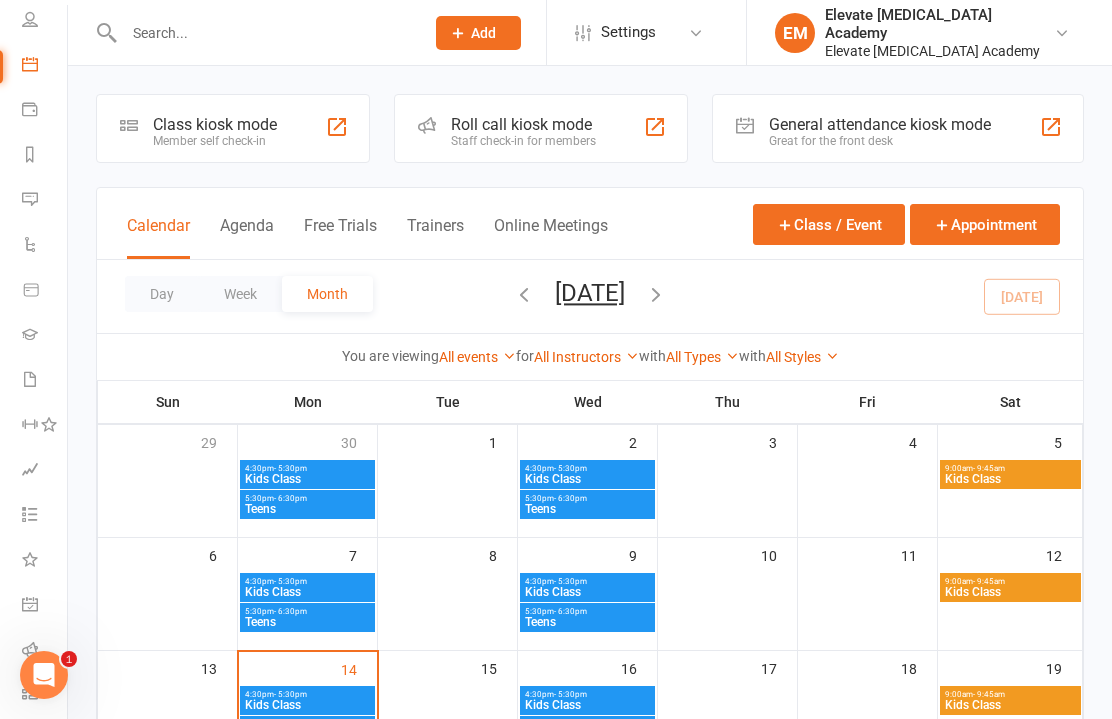 click on "Free Trials" at bounding box center (340, 237) 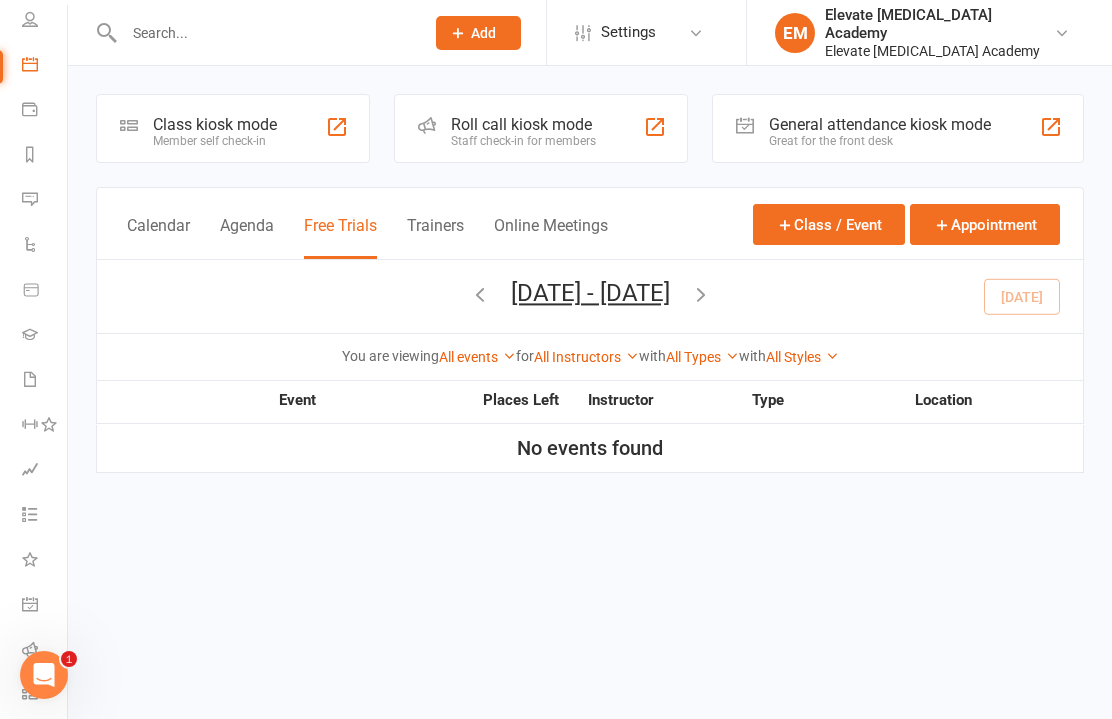 click on "Agenda" at bounding box center (247, 237) 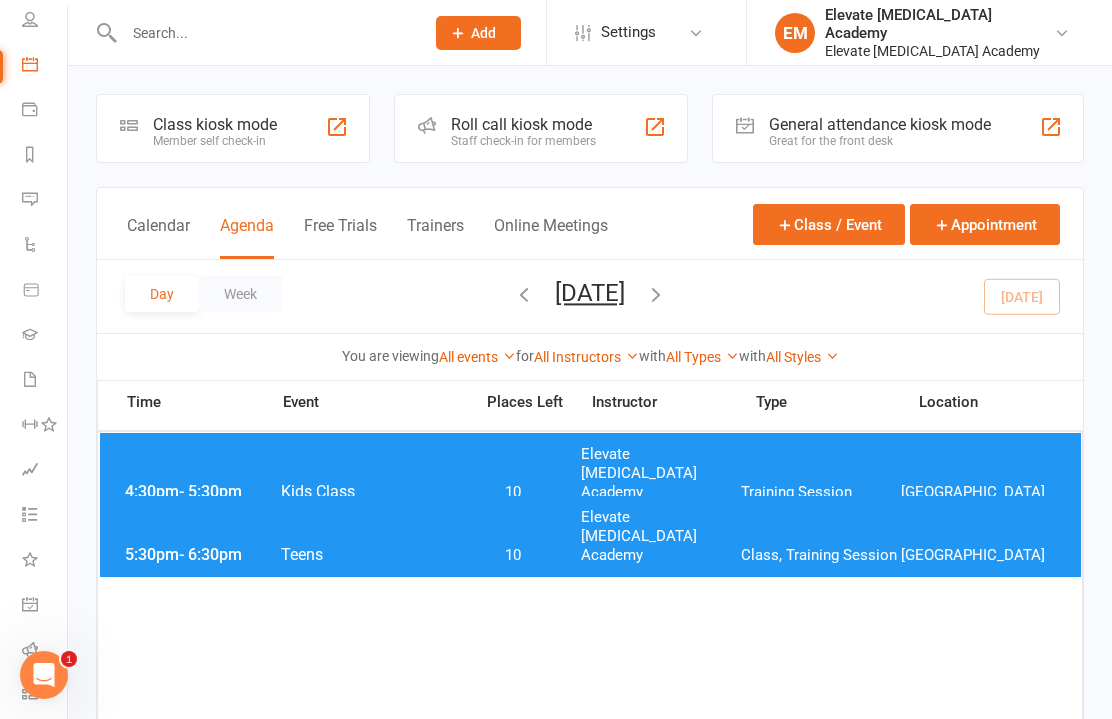 click on "Calendar" at bounding box center [158, 237] 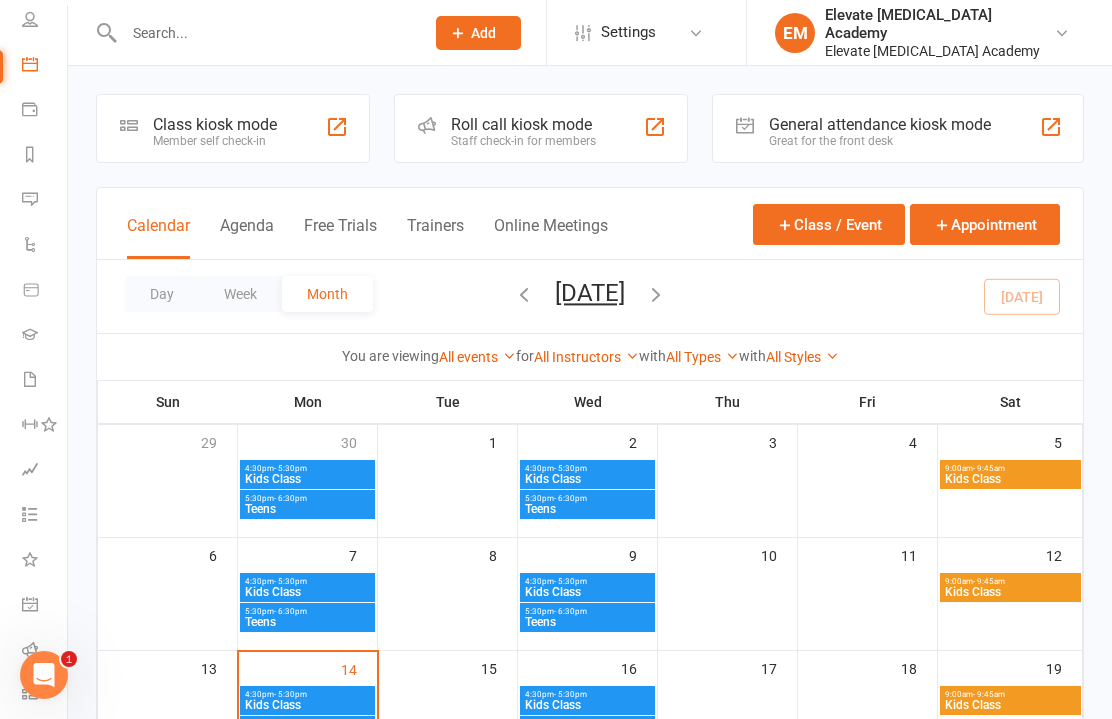 click at bounding box center [30, 19] 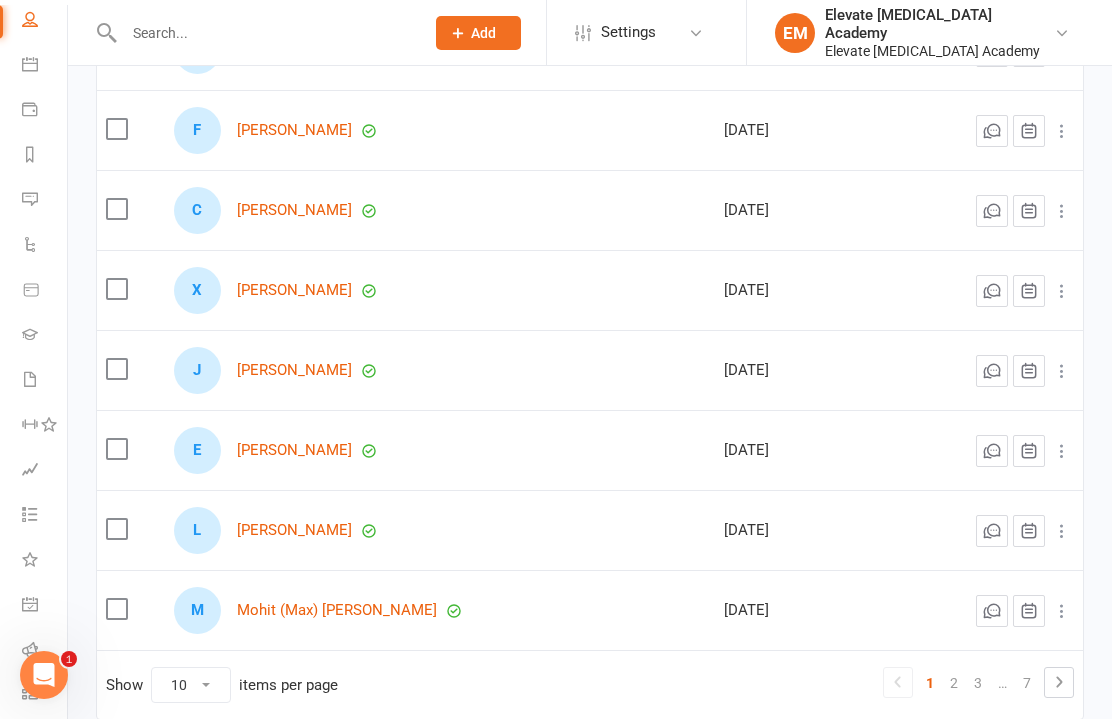 scroll, scrollTop: 541, scrollLeft: 0, axis: vertical 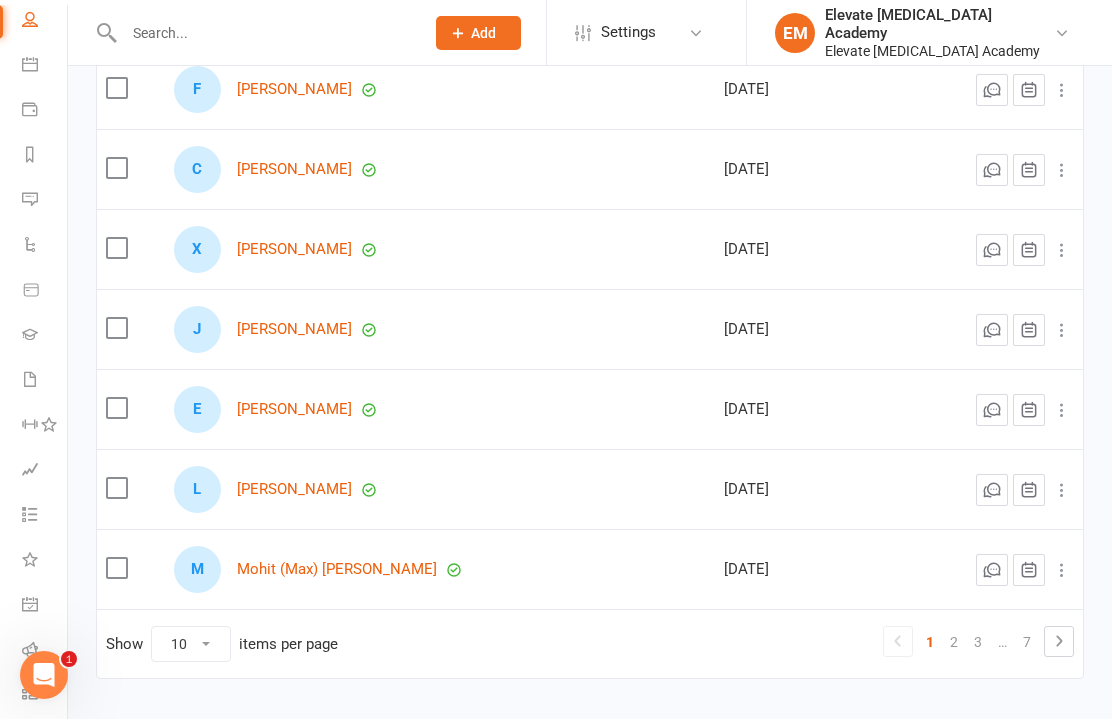 click on "2" at bounding box center [954, 642] 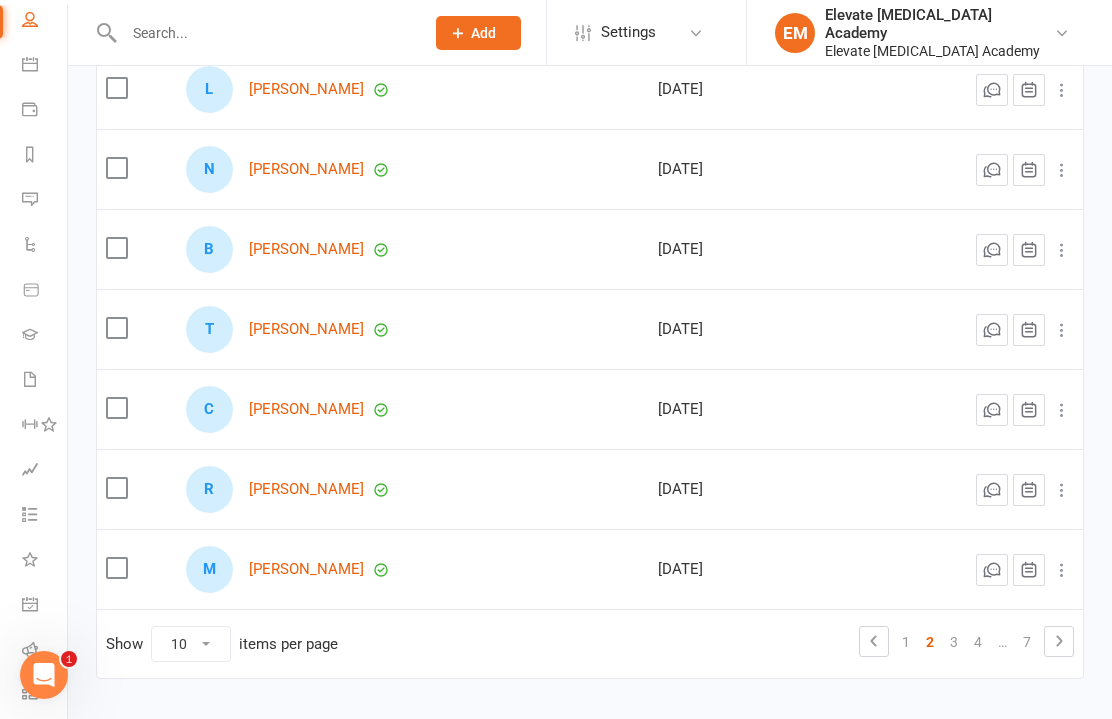click on "3" at bounding box center (954, 642) 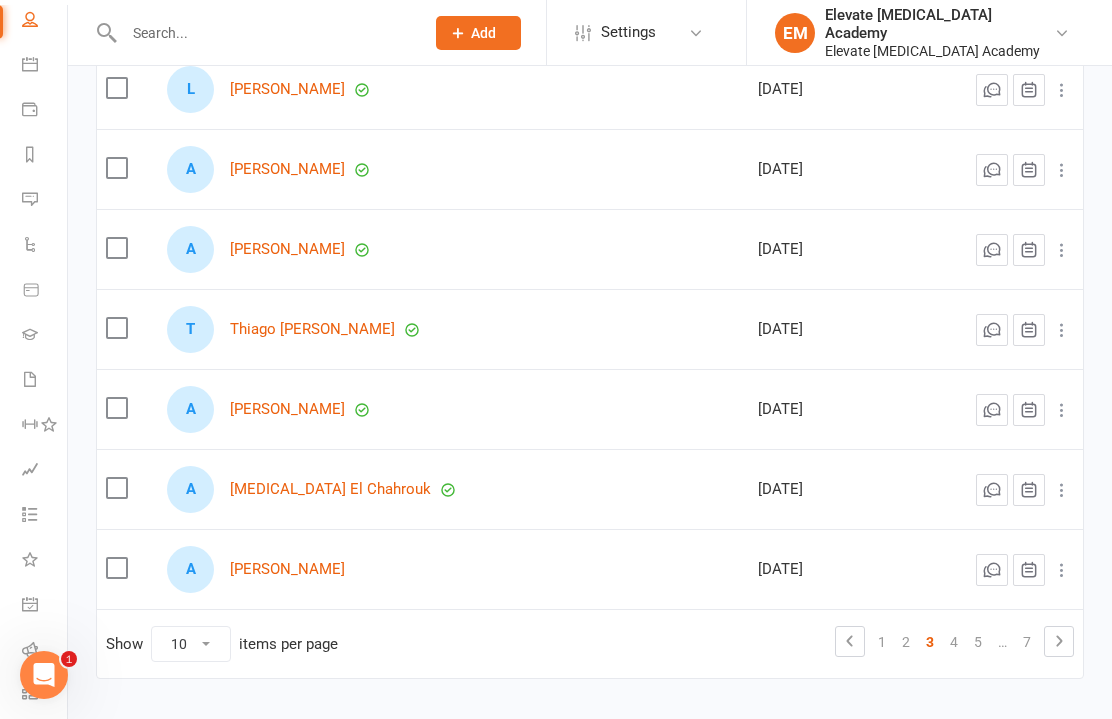 click on "4" at bounding box center (954, 642) 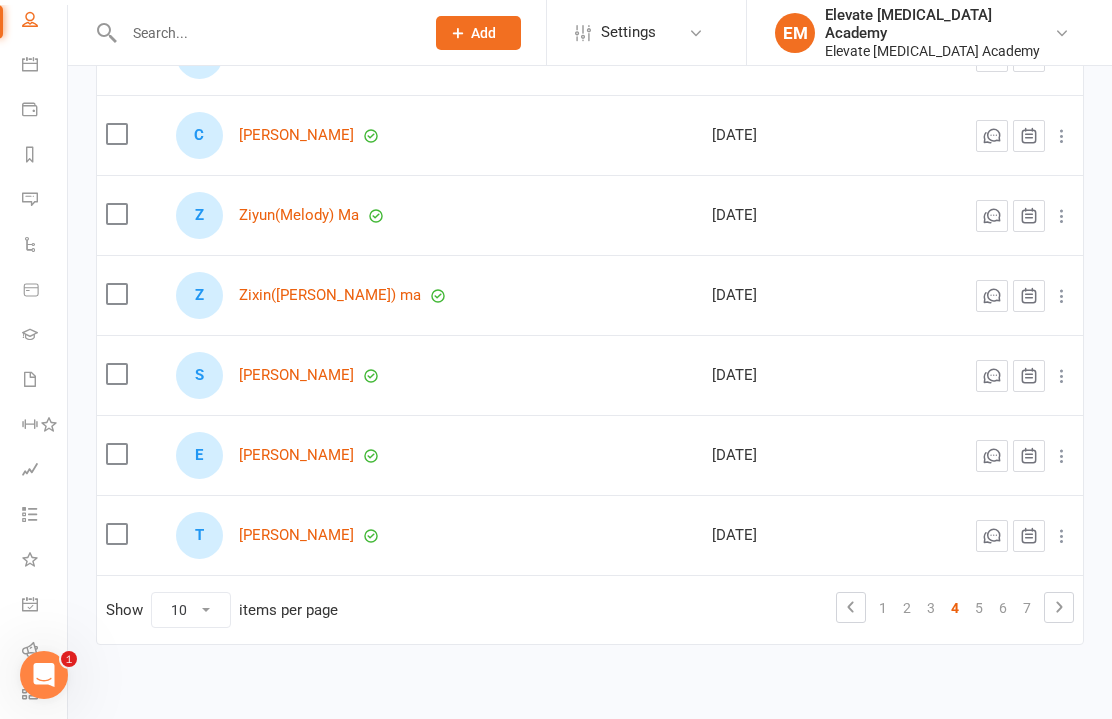 scroll, scrollTop: 616, scrollLeft: 0, axis: vertical 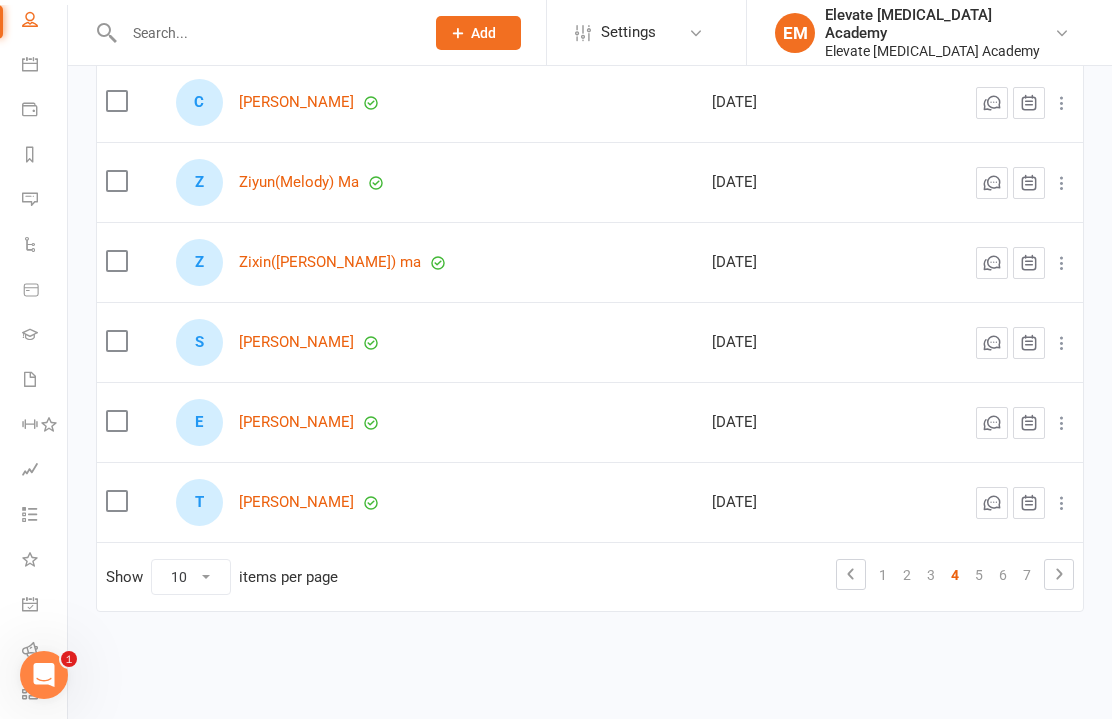 click on "5" at bounding box center [979, 575] 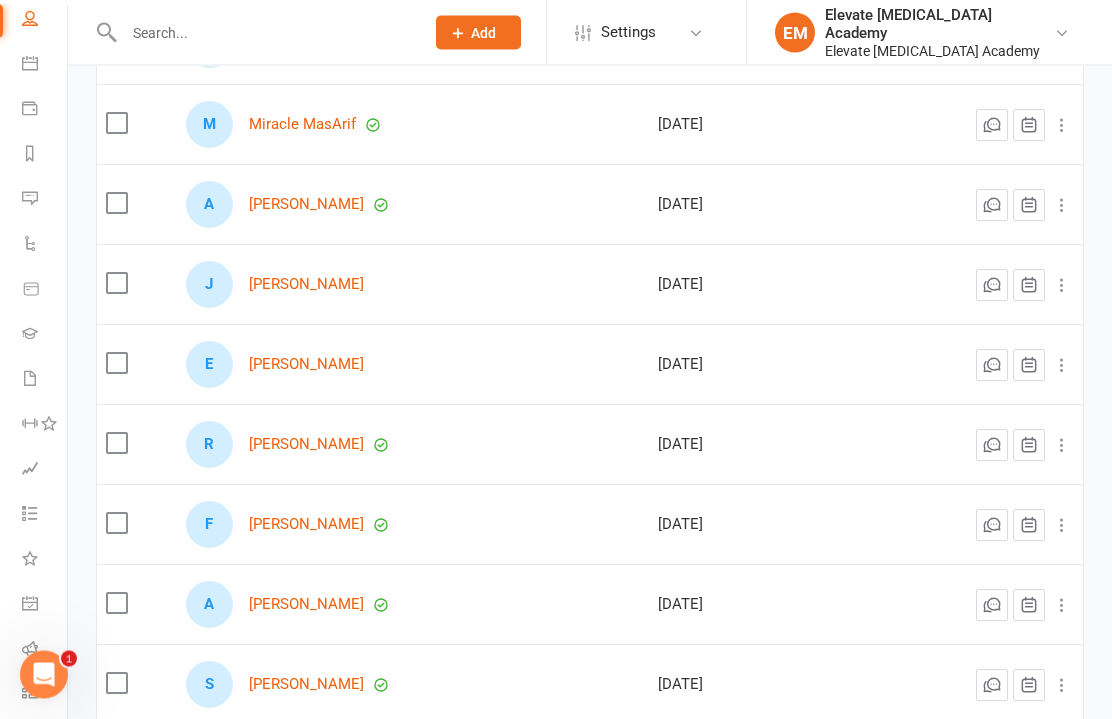 click at bounding box center [116, 274] 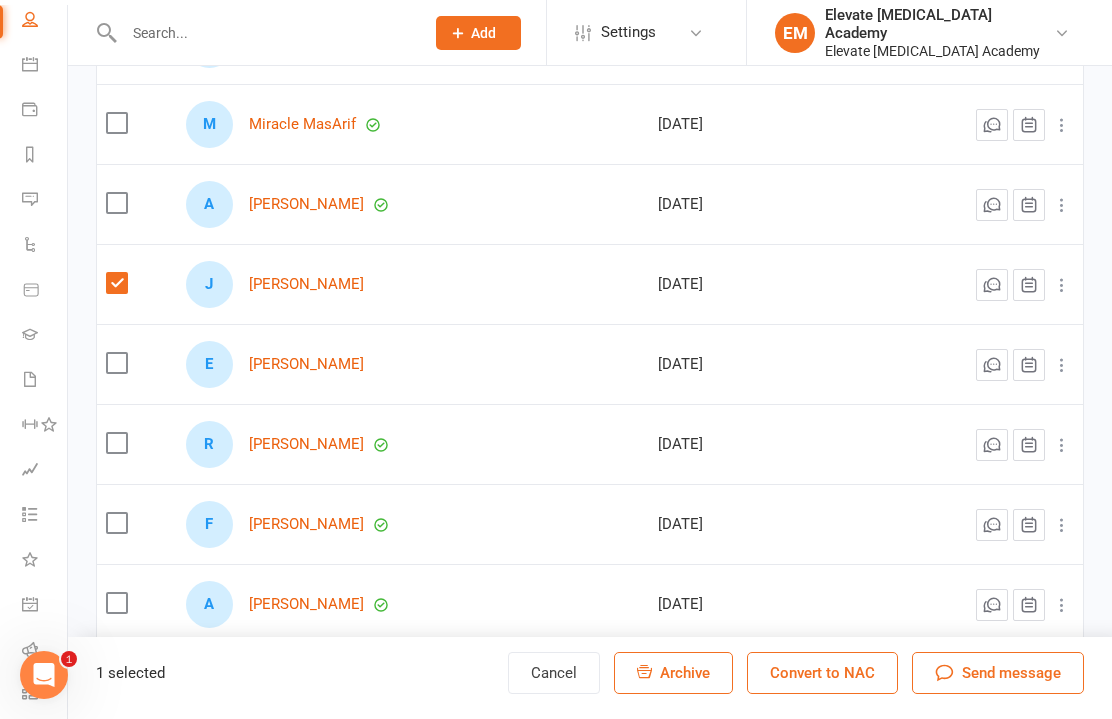 click at bounding box center (116, 363) 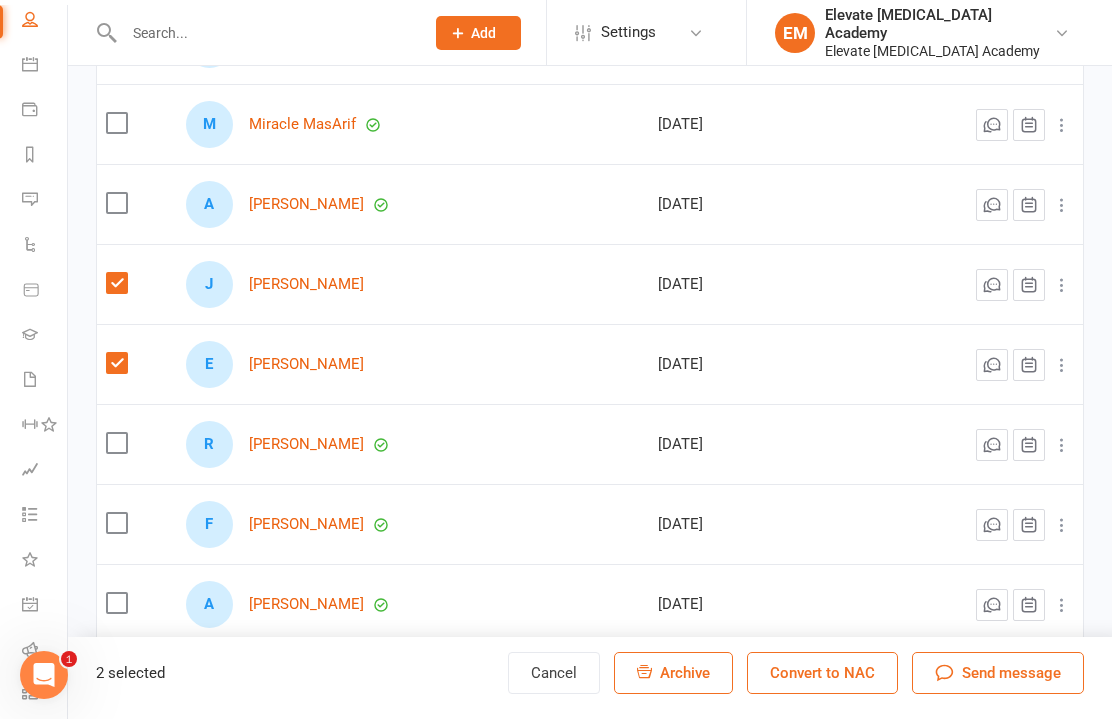 click at bounding box center (116, 363) 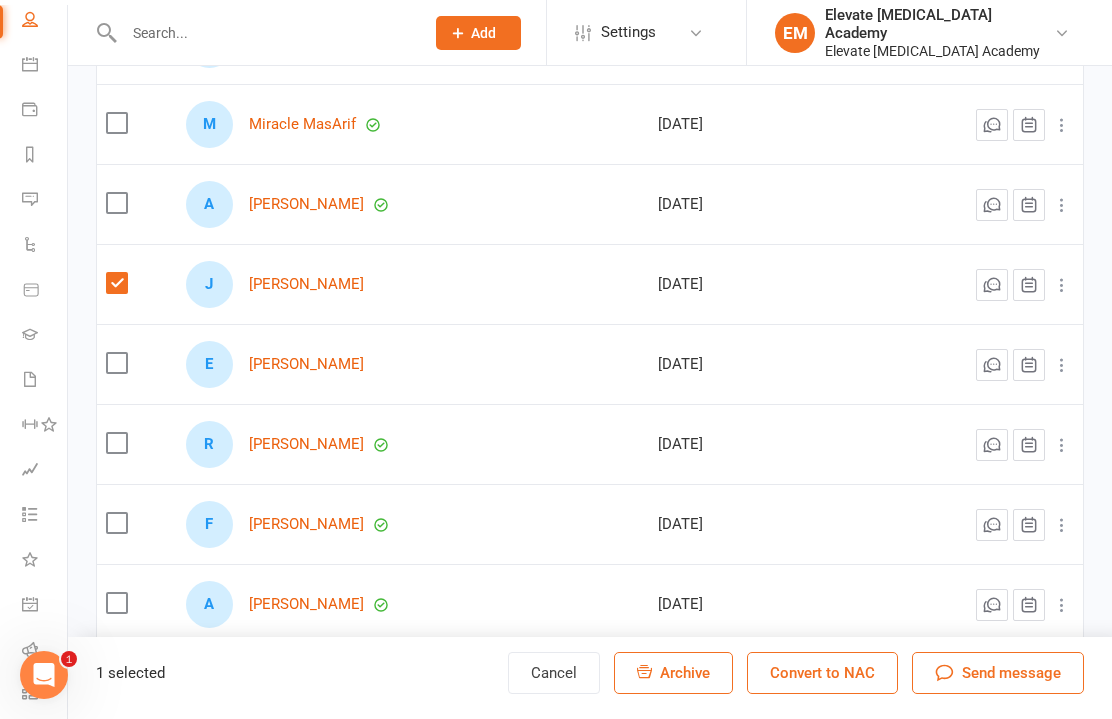 click at bounding box center (116, 283) 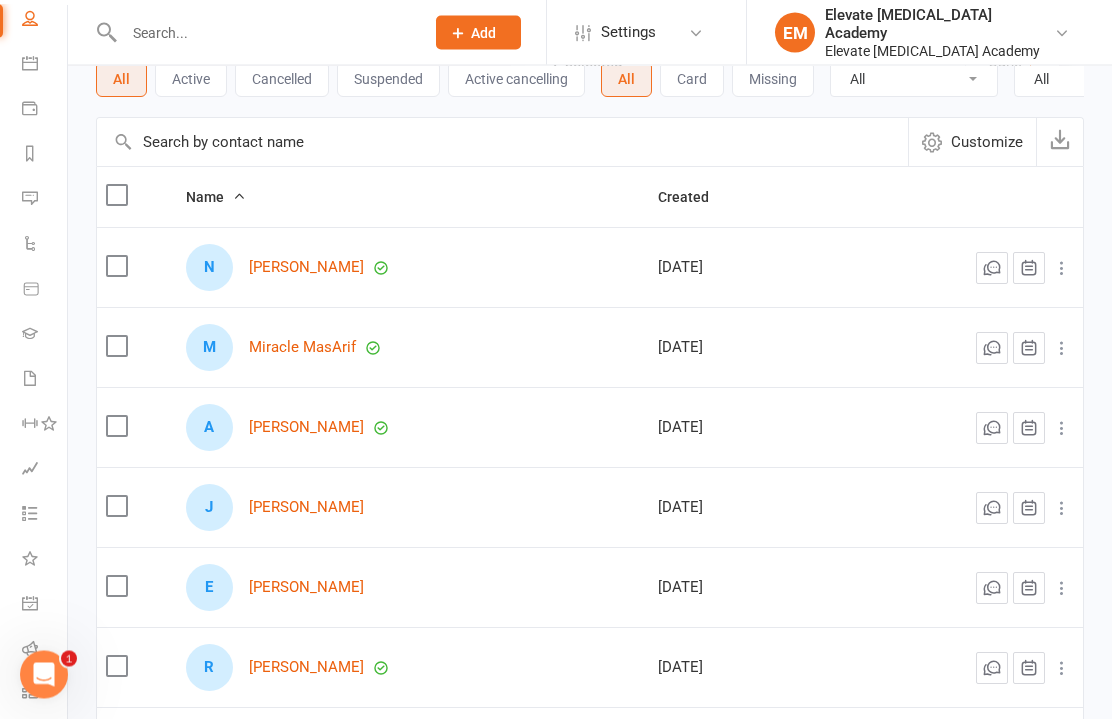 scroll, scrollTop: 0, scrollLeft: 0, axis: both 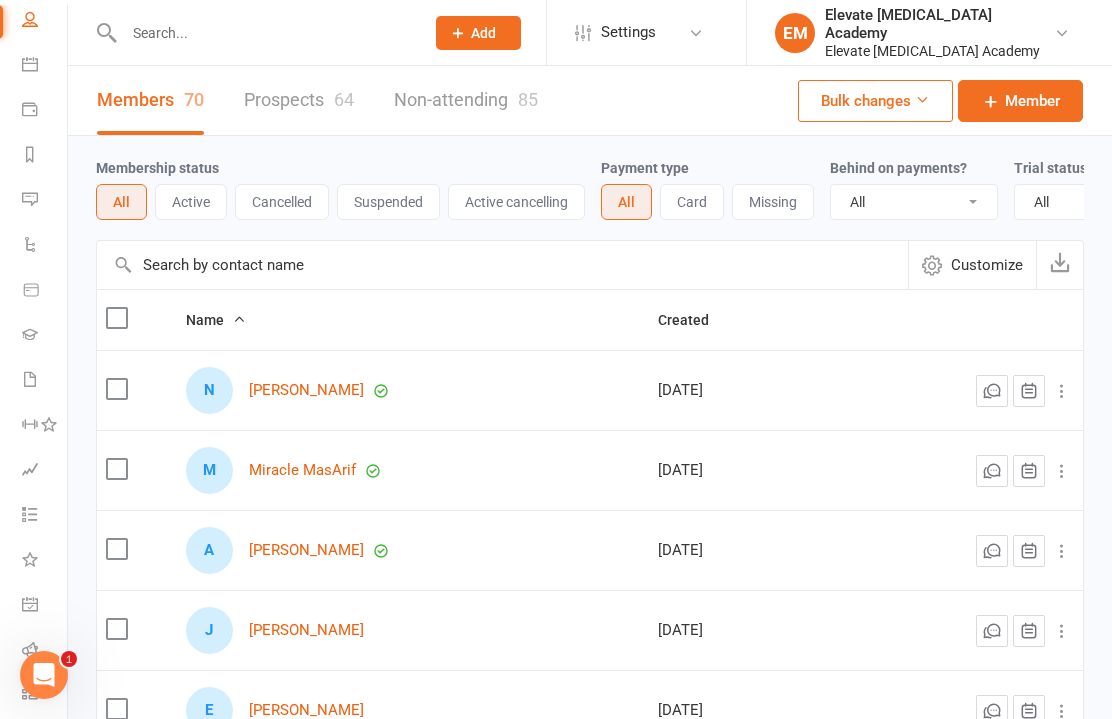 click at bounding box center [44, 675] 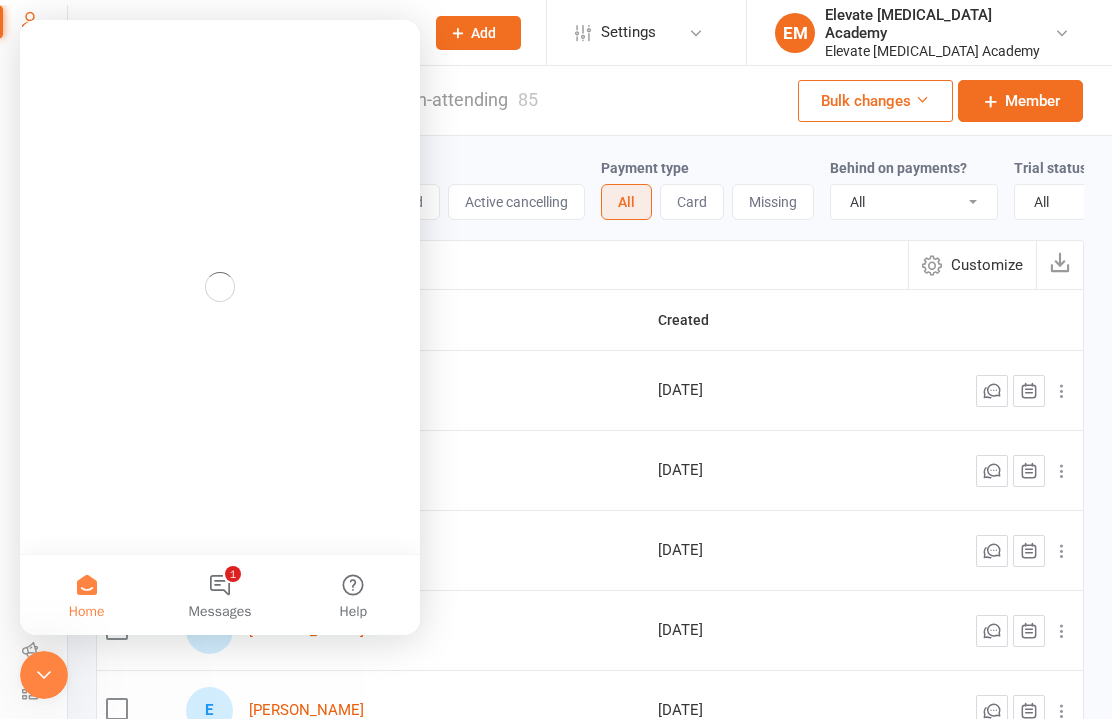 scroll, scrollTop: 0, scrollLeft: 0, axis: both 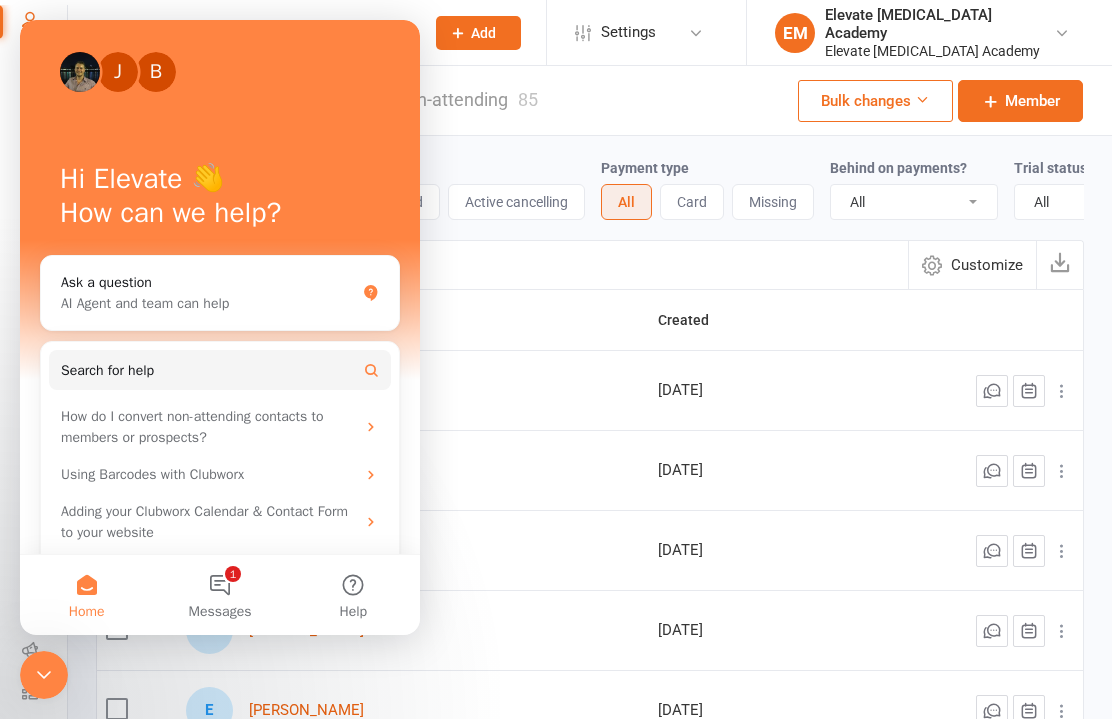 click on "1 Messages" at bounding box center (219, 595) 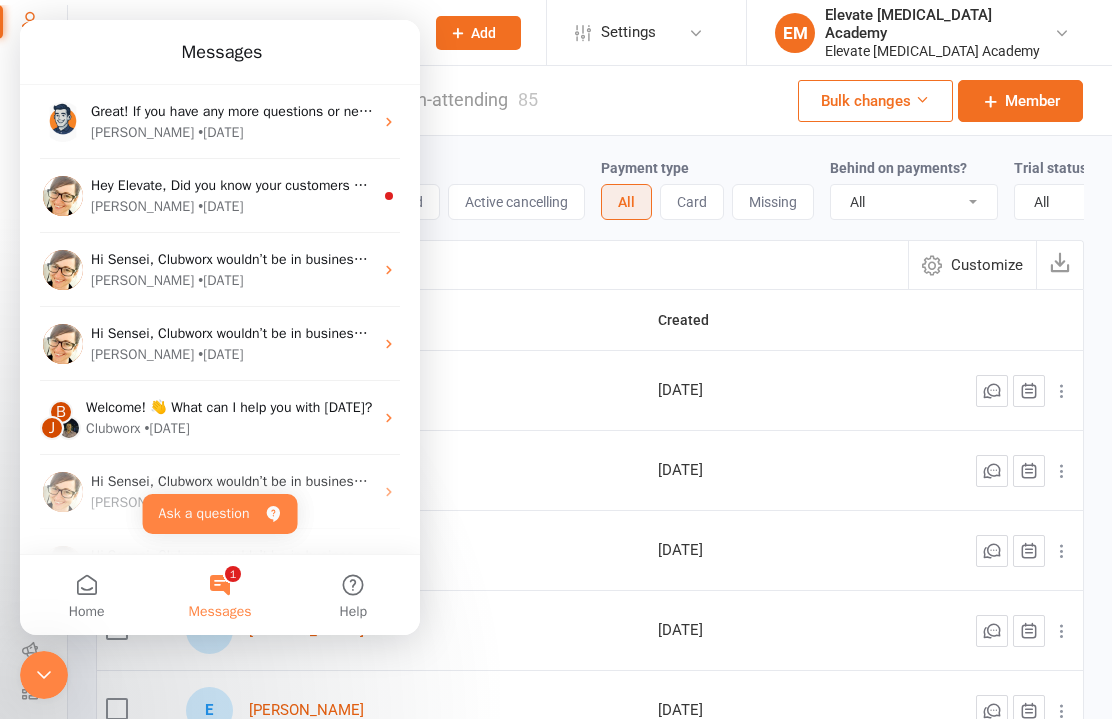 click at bounding box center [44, 675] 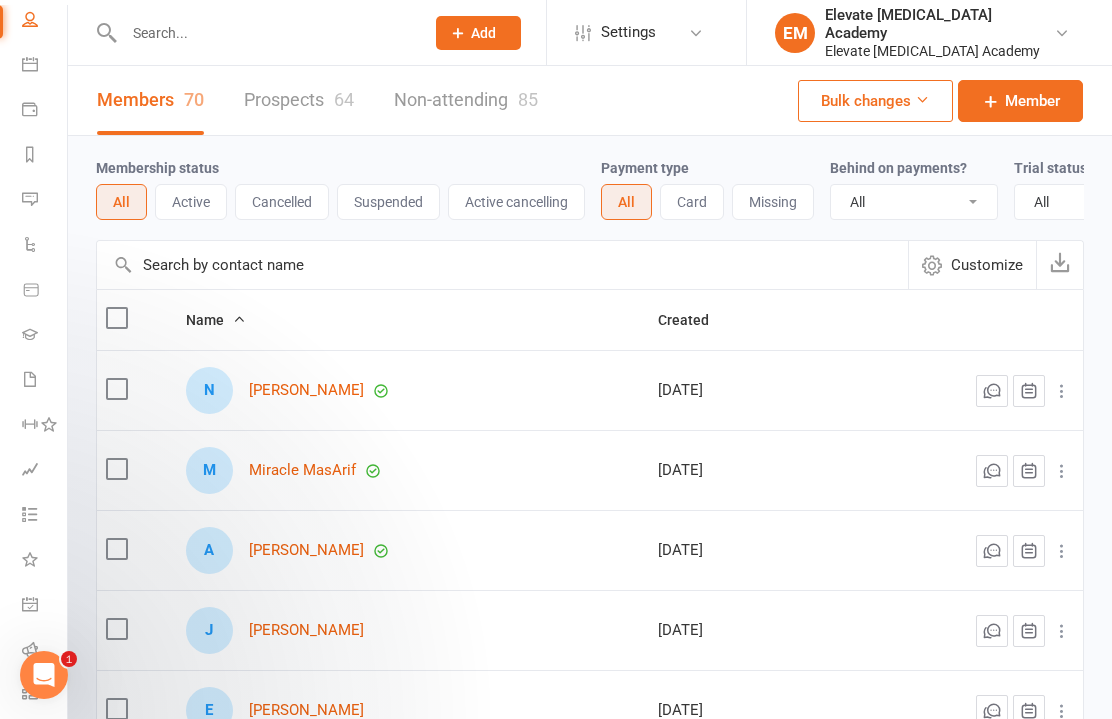 scroll, scrollTop: 0, scrollLeft: 0, axis: both 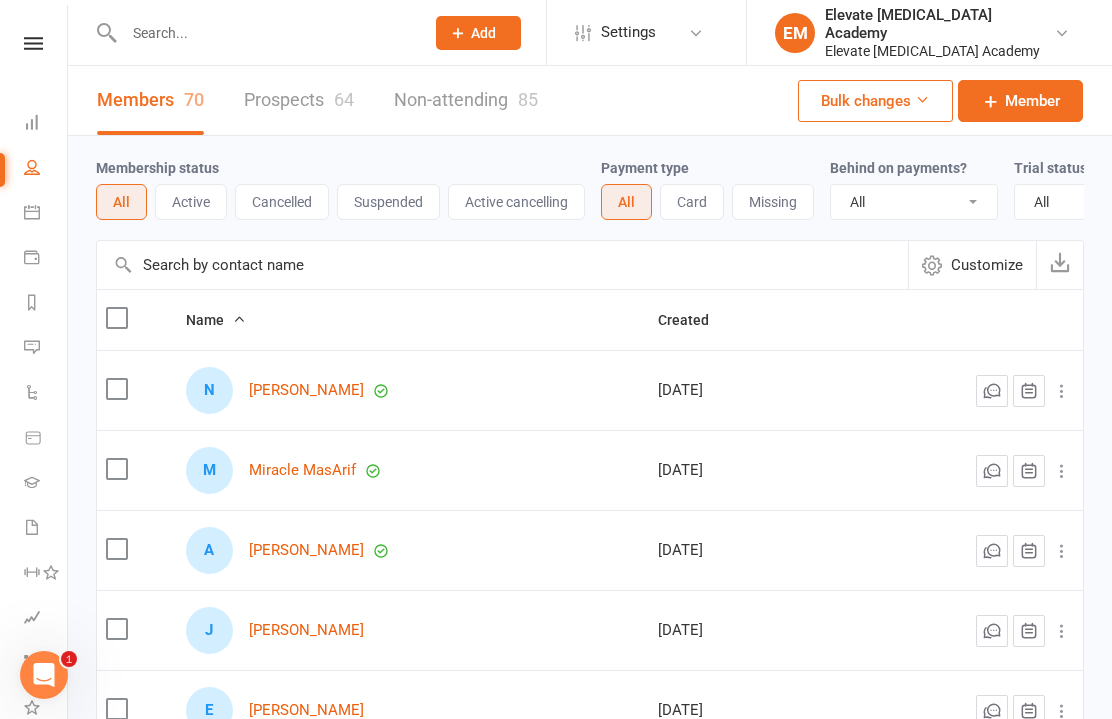 click on "Dashboard" at bounding box center [46, 124] 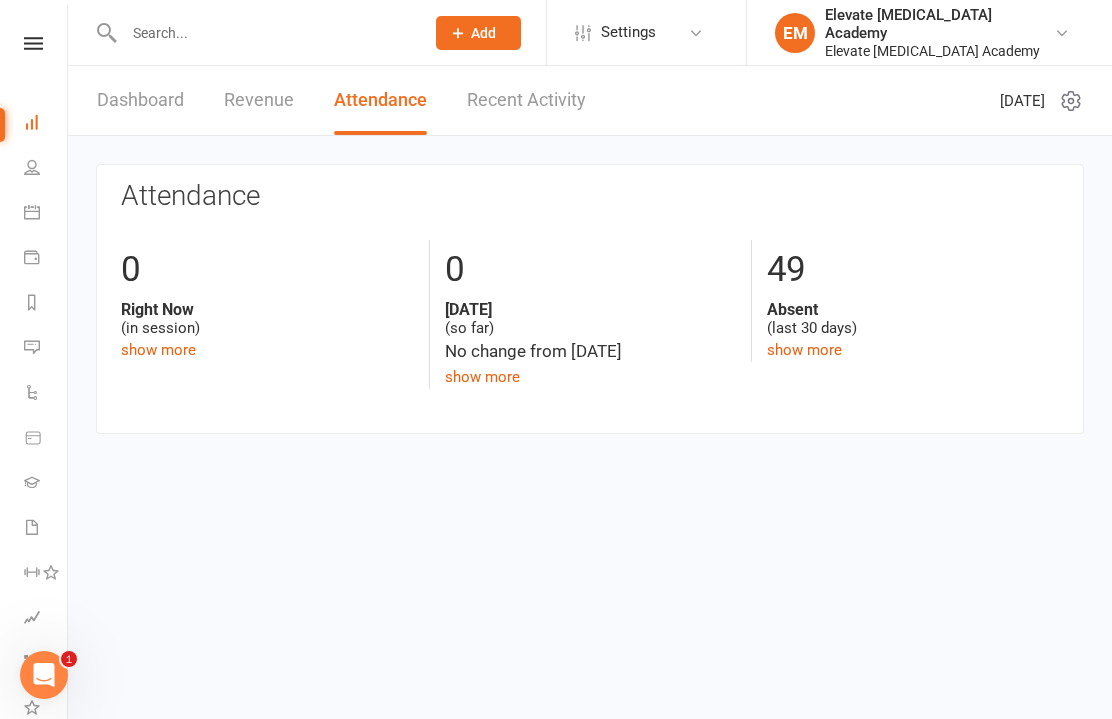 click on "Dashboard" at bounding box center [140, 100] 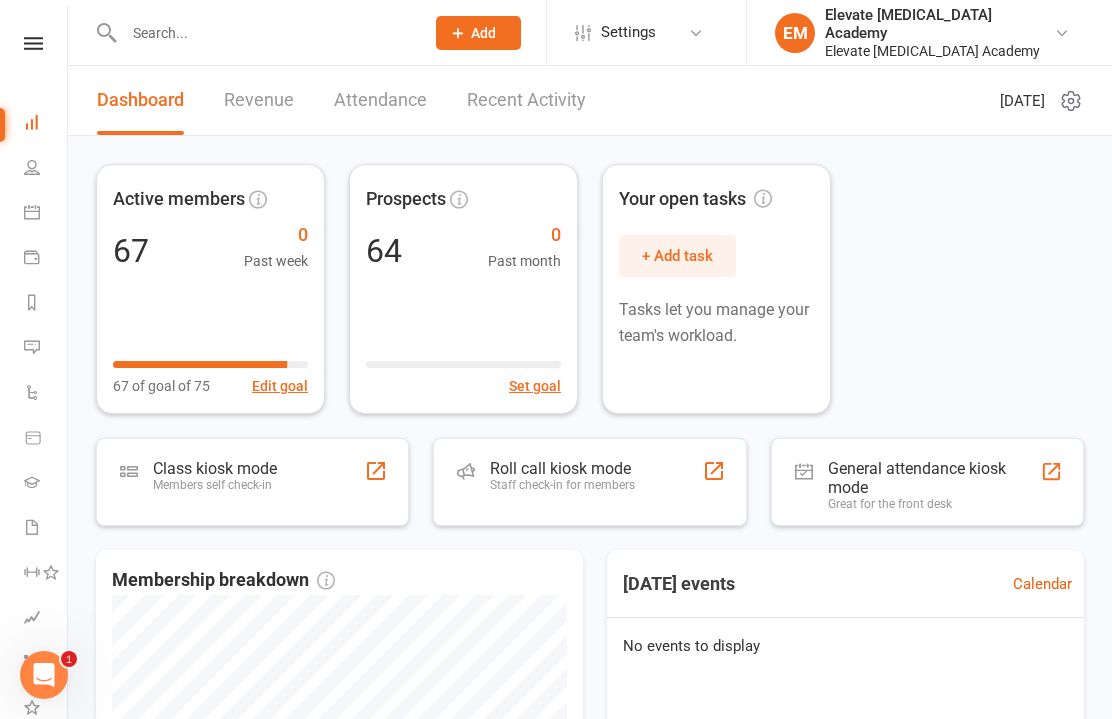 scroll, scrollTop: 351, scrollLeft: 0, axis: vertical 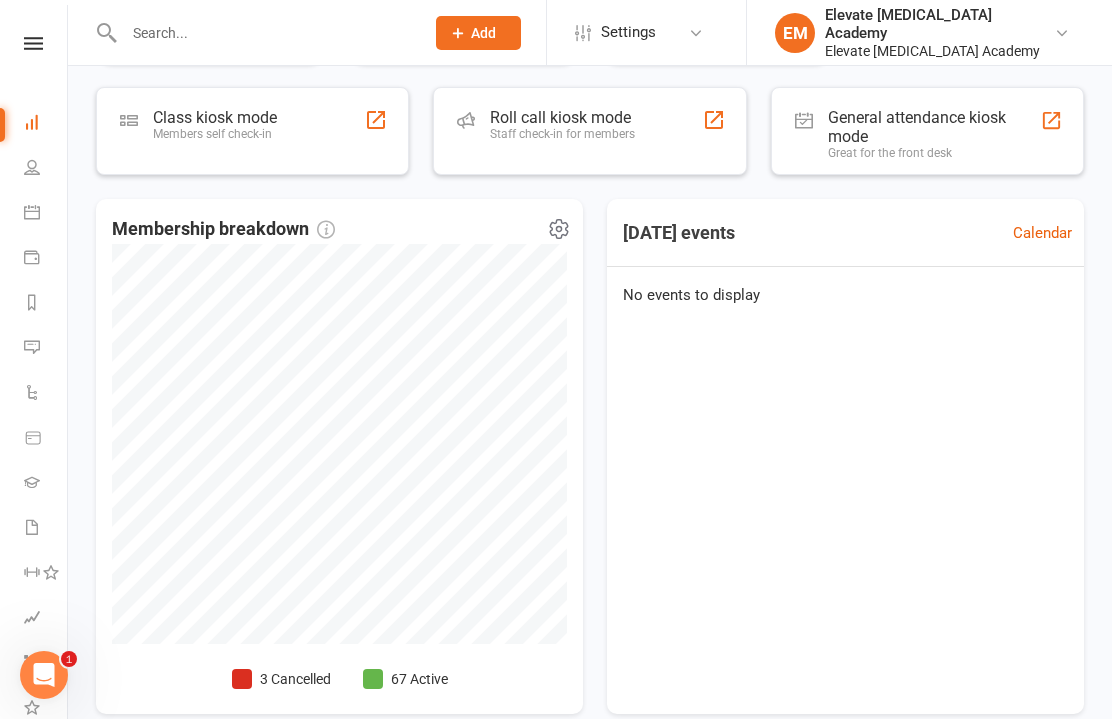 click on "3 Cancelled" at bounding box center [281, 679] 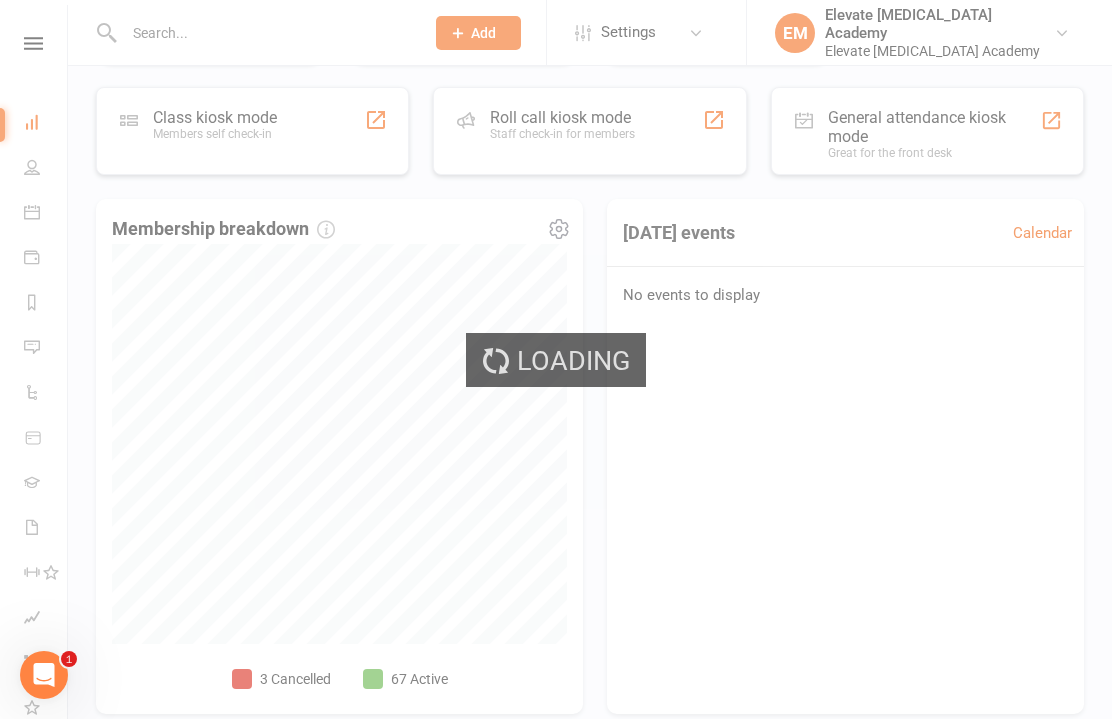 select on "no_trial" 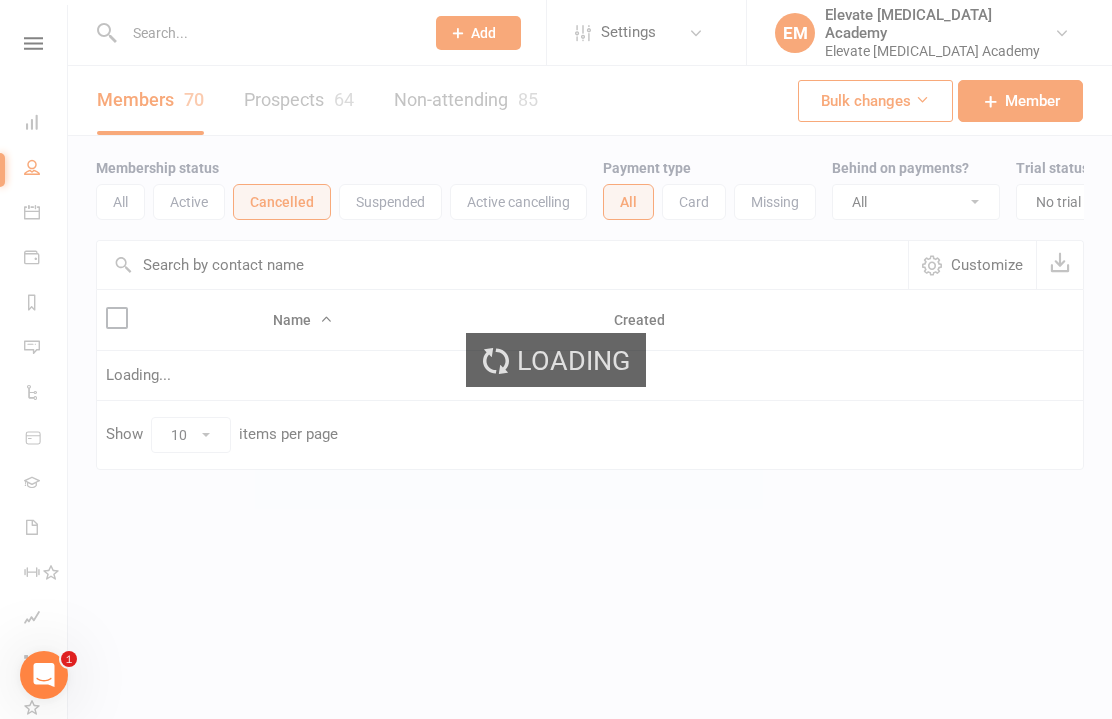 scroll, scrollTop: 0, scrollLeft: 0, axis: both 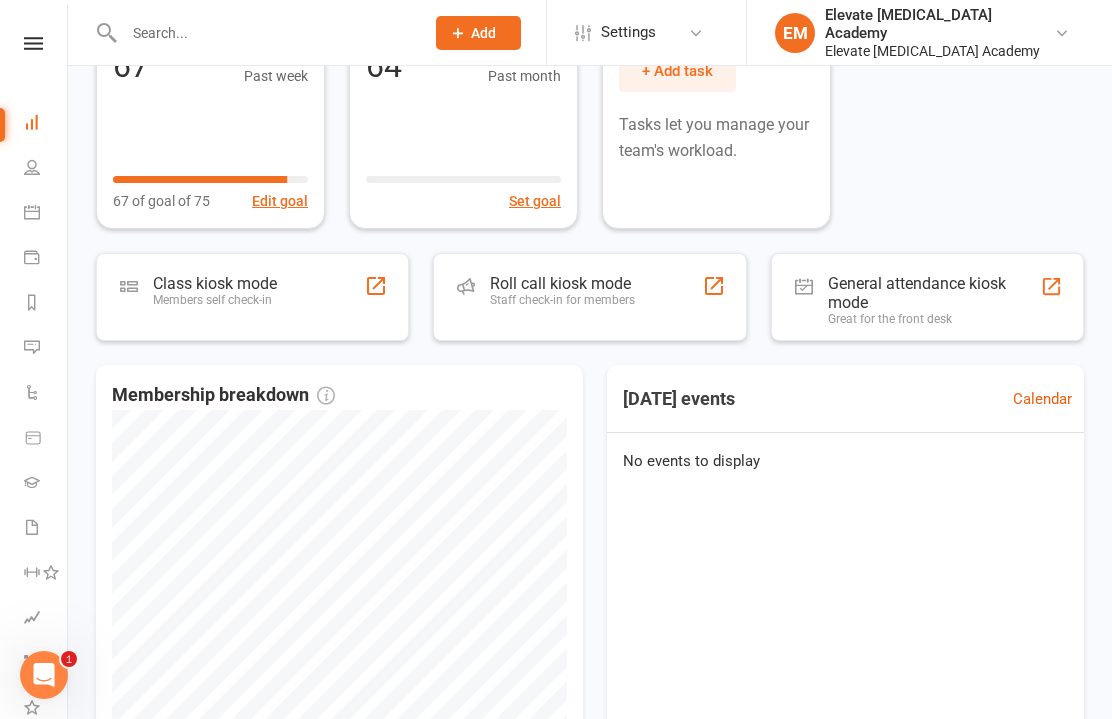 click on "General attendance kiosk mode" at bounding box center (934, 293) 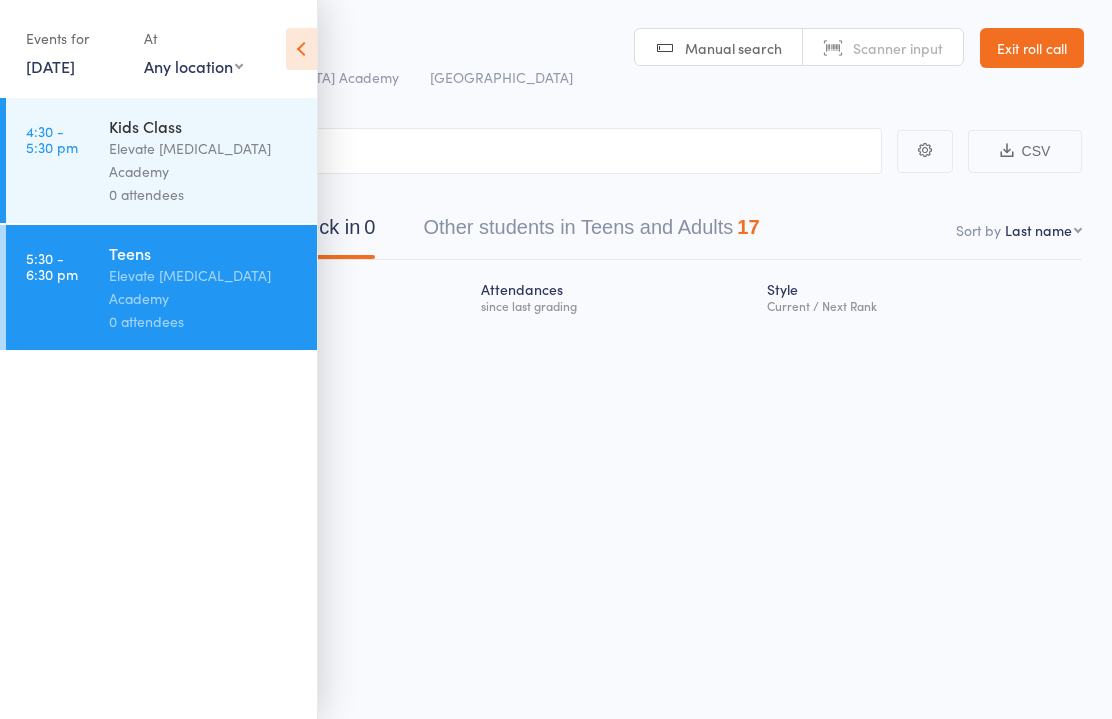 scroll, scrollTop: 0, scrollLeft: 0, axis: both 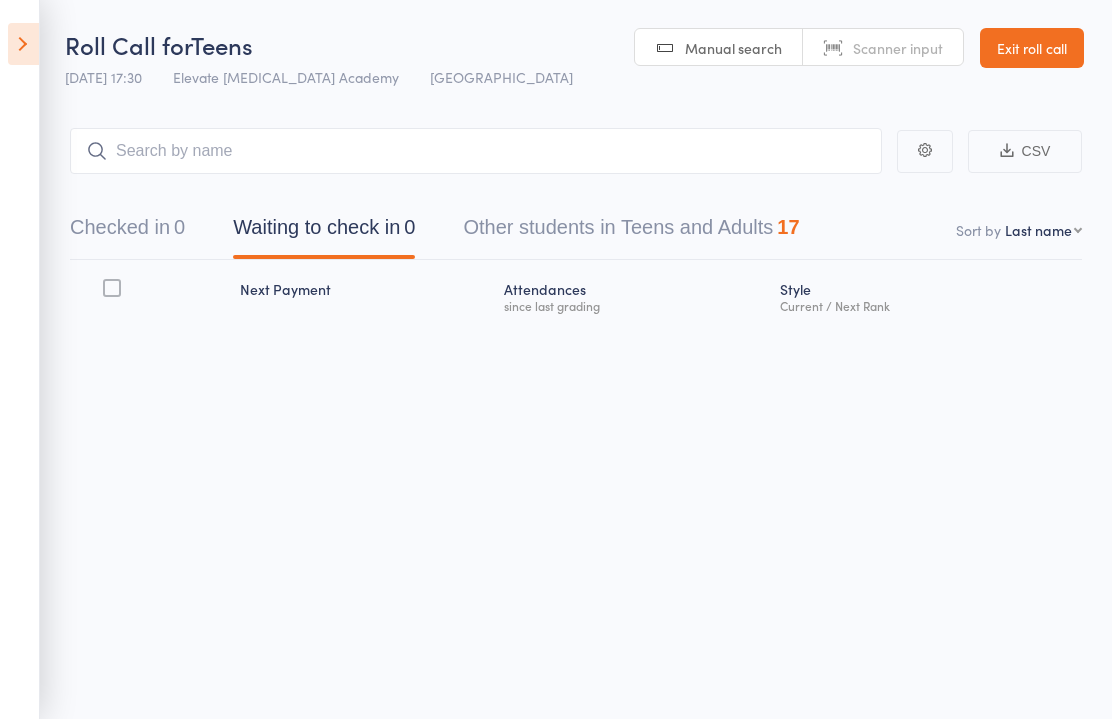 click at bounding box center (23, 44) 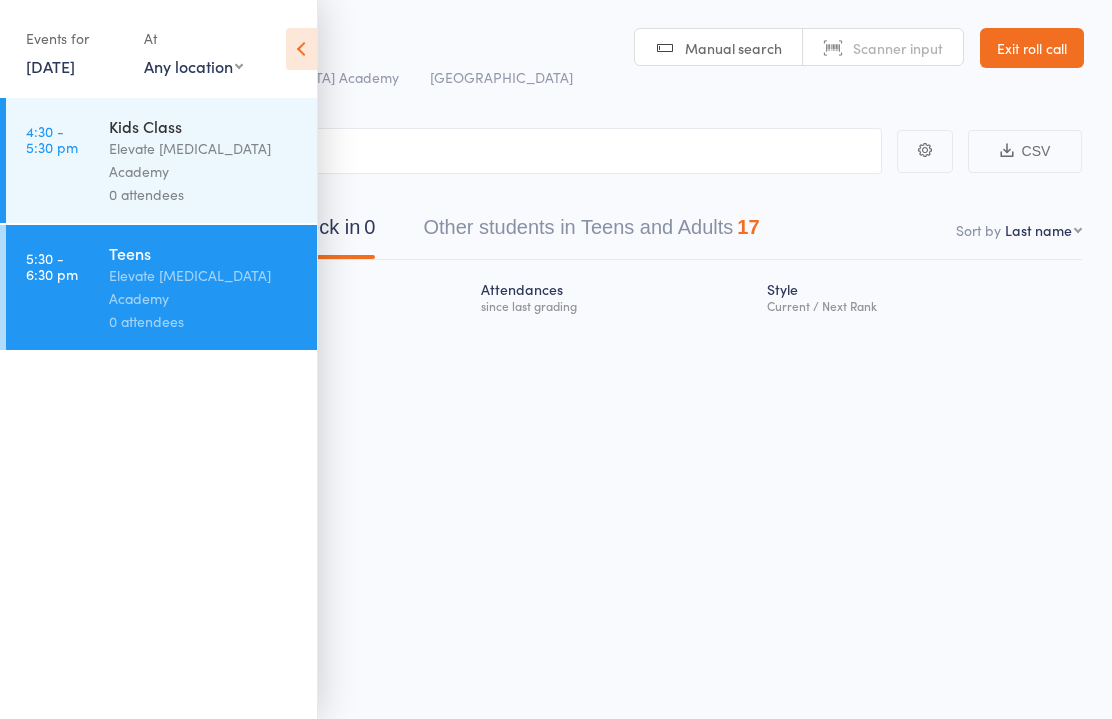 click on "Roll Call for  Teens" at bounding box center (319, 44) 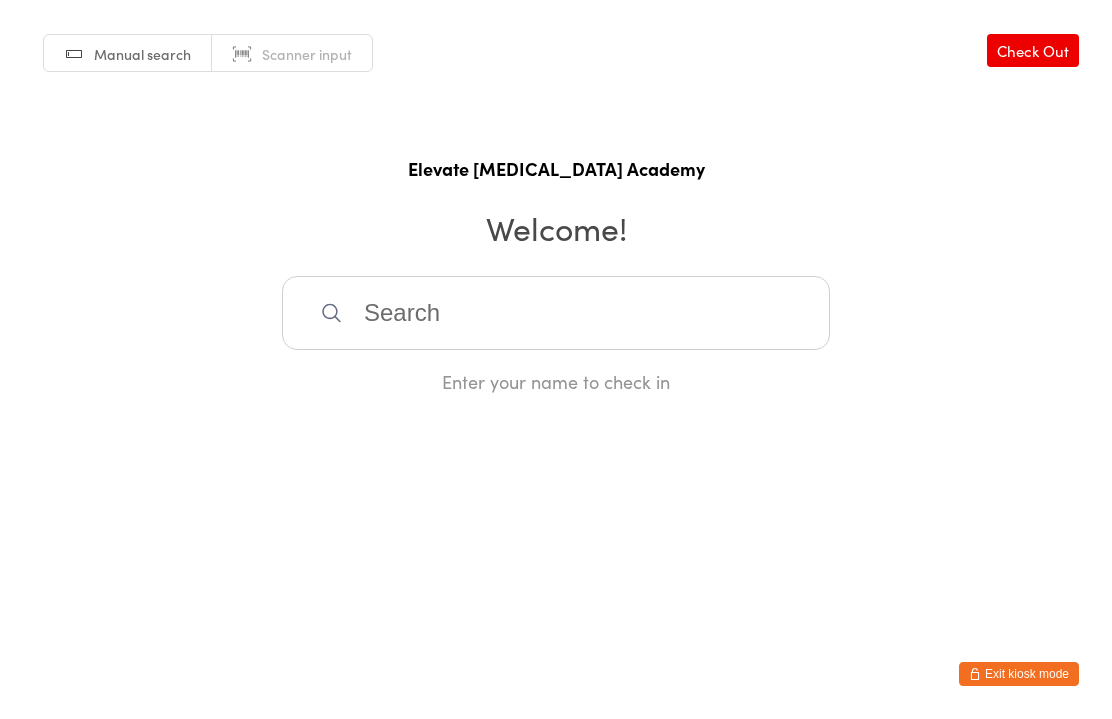 scroll, scrollTop: 0, scrollLeft: 0, axis: both 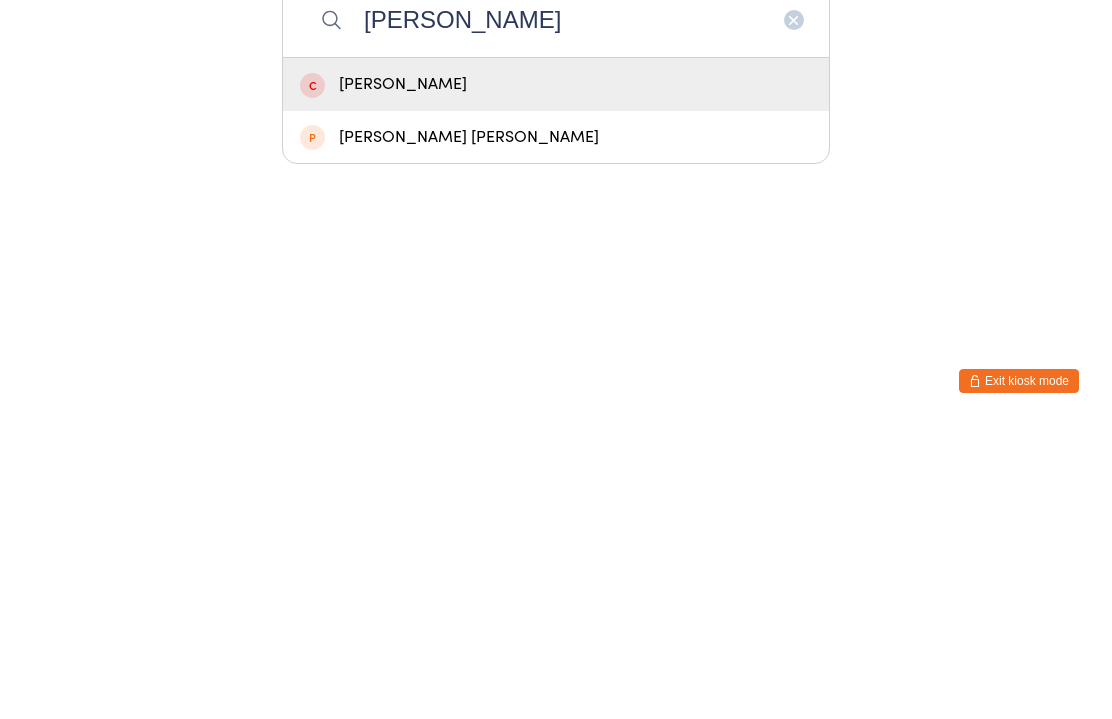 type on "Jessica" 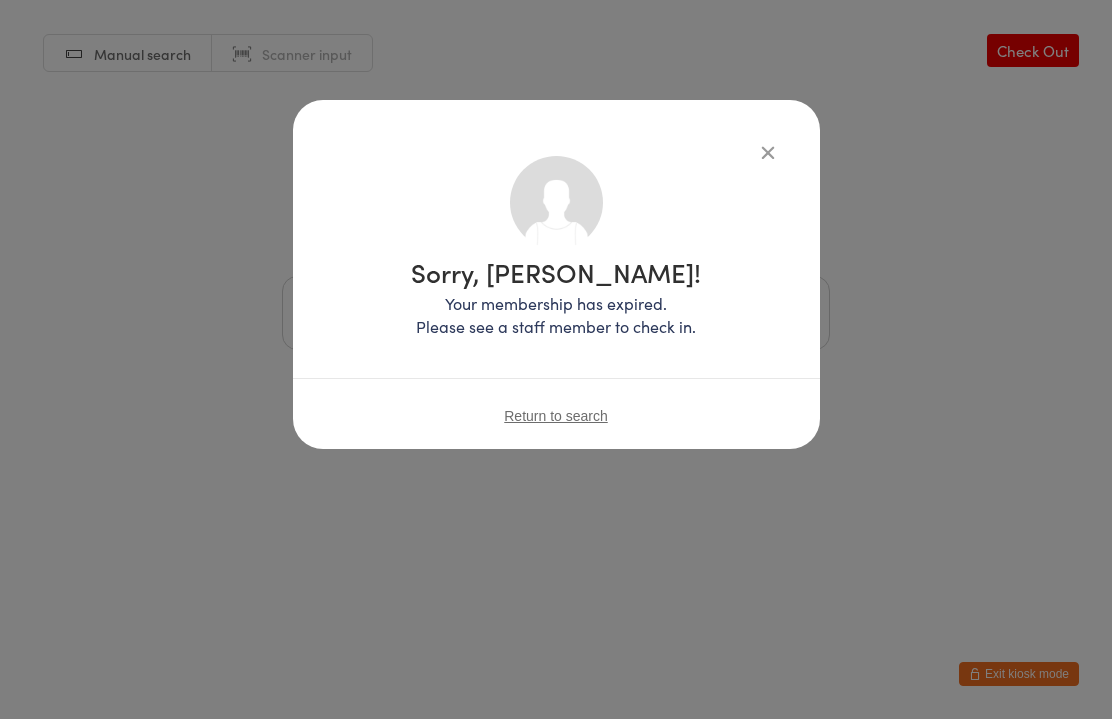 click at bounding box center [768, 152] 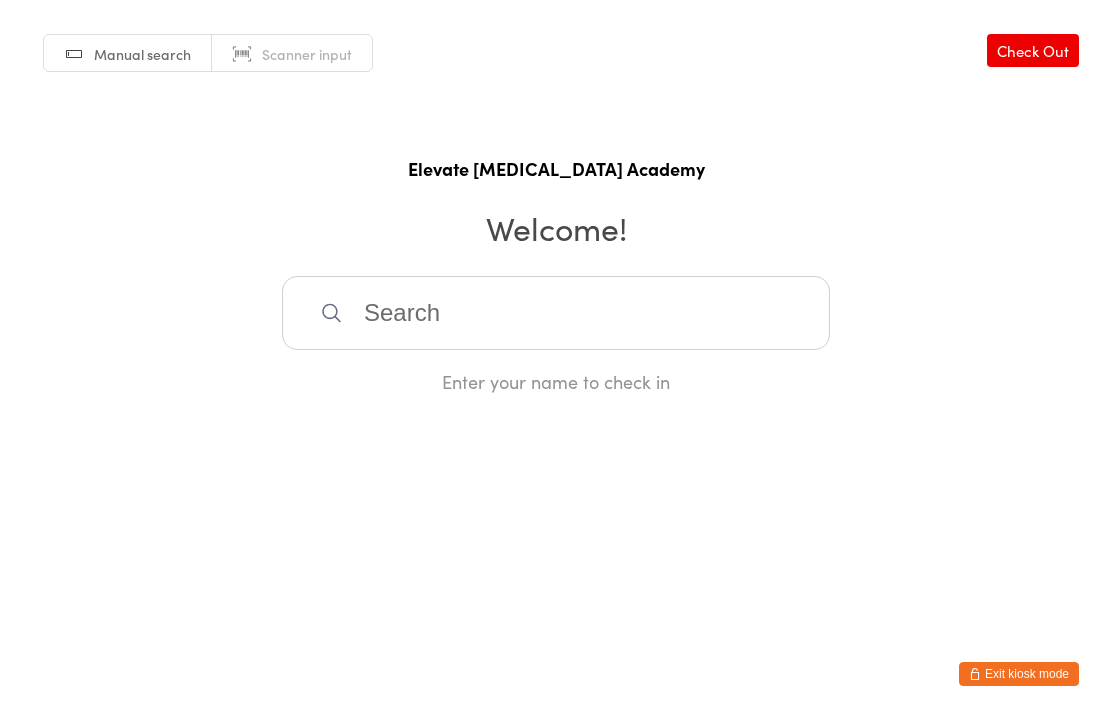 click at bounding box center [556, 313] 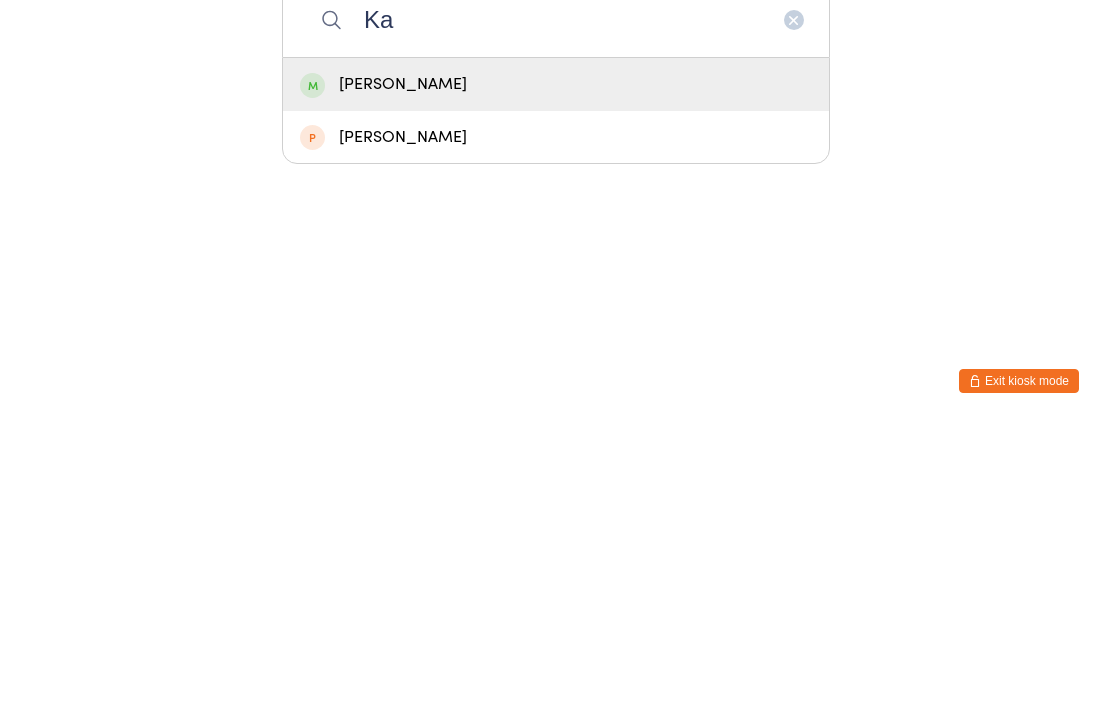 type on "K" 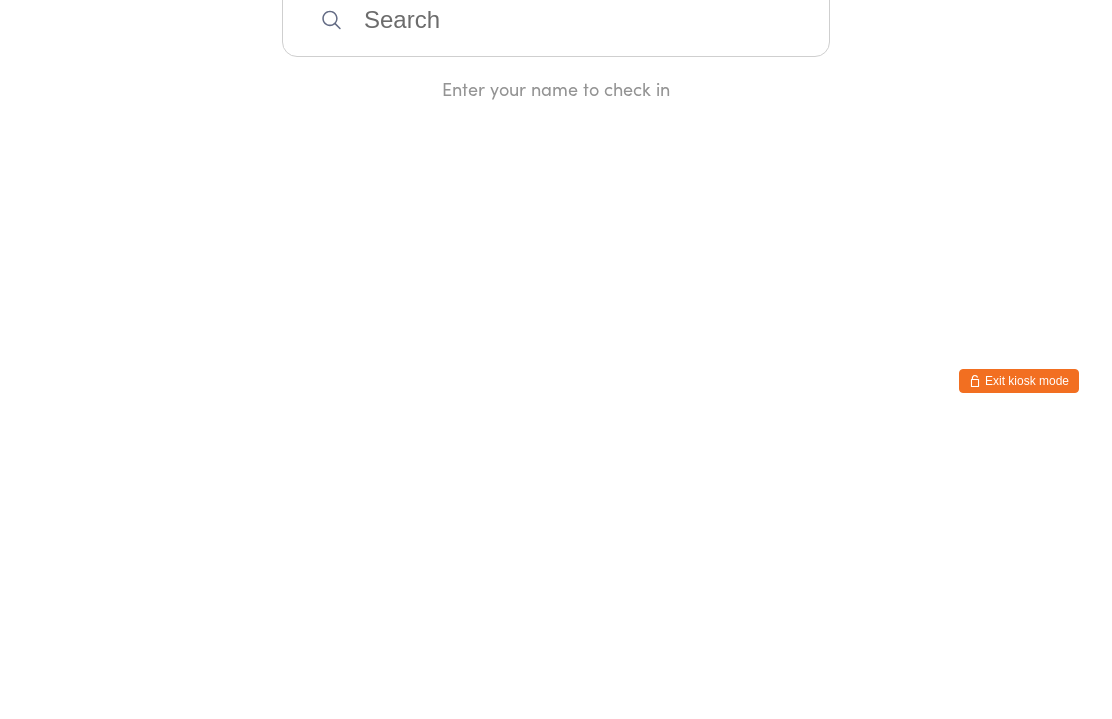 click on "You have now entered Kiosk Mode. Members will be able to check themselves in using the search field below. Click "Exit kiosk mode" below to exit Kiosk Mode at any time. Manual search Scanner input Check Out Elevate Martial Arts Academy Welcome! Enter your name to check in Exit kiosk mode" at bounding box center (556, 359) 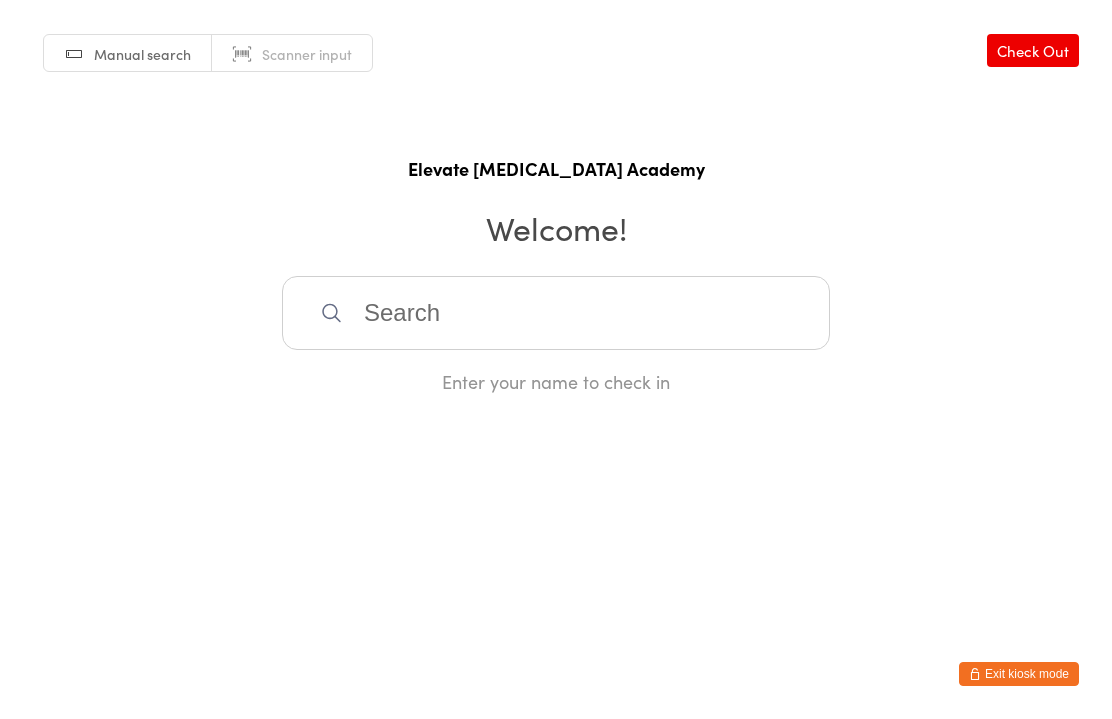 click at bounding box center [556, 313] 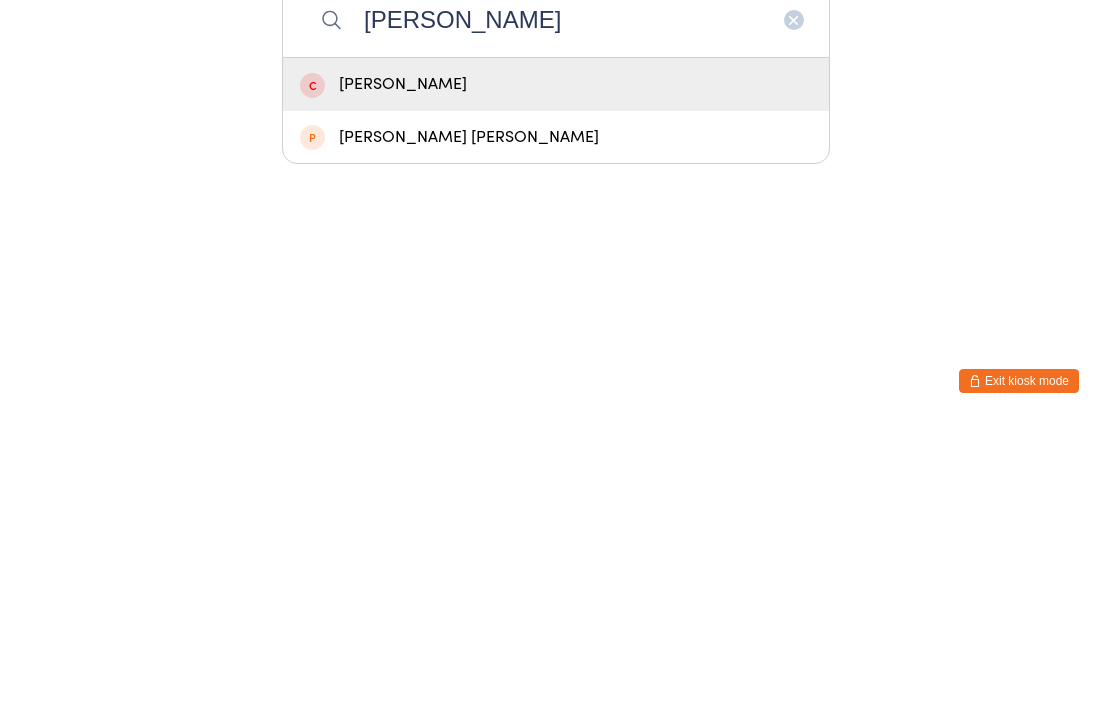 type on "Jessica" 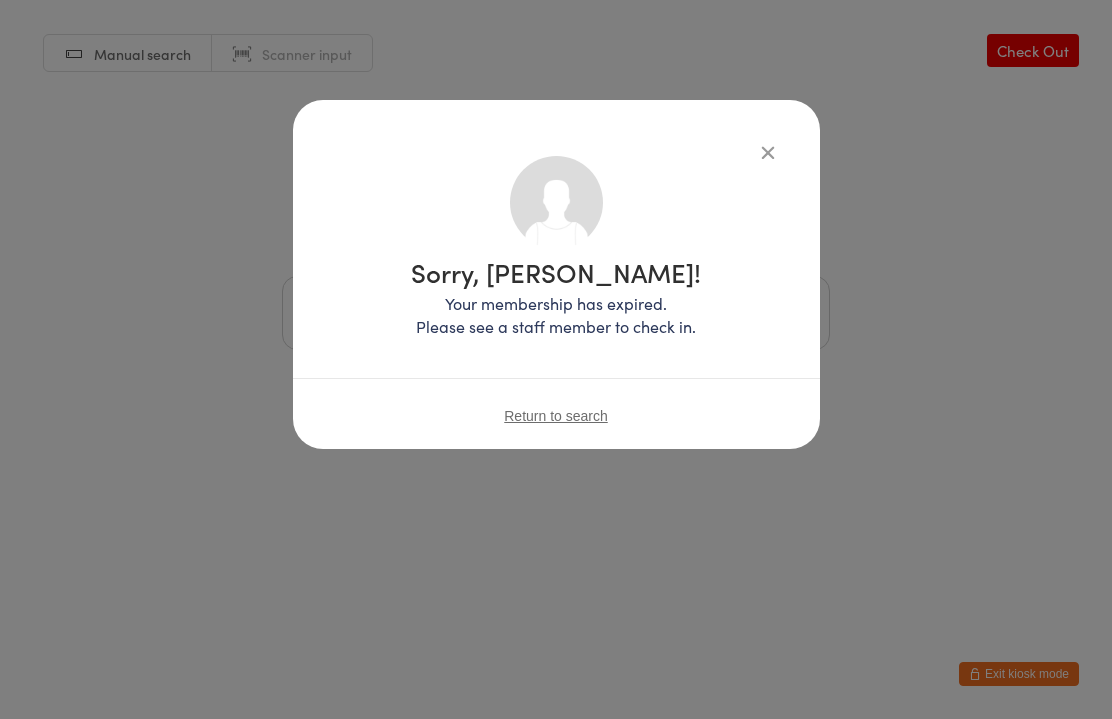 click at bounding box center (768, 152) 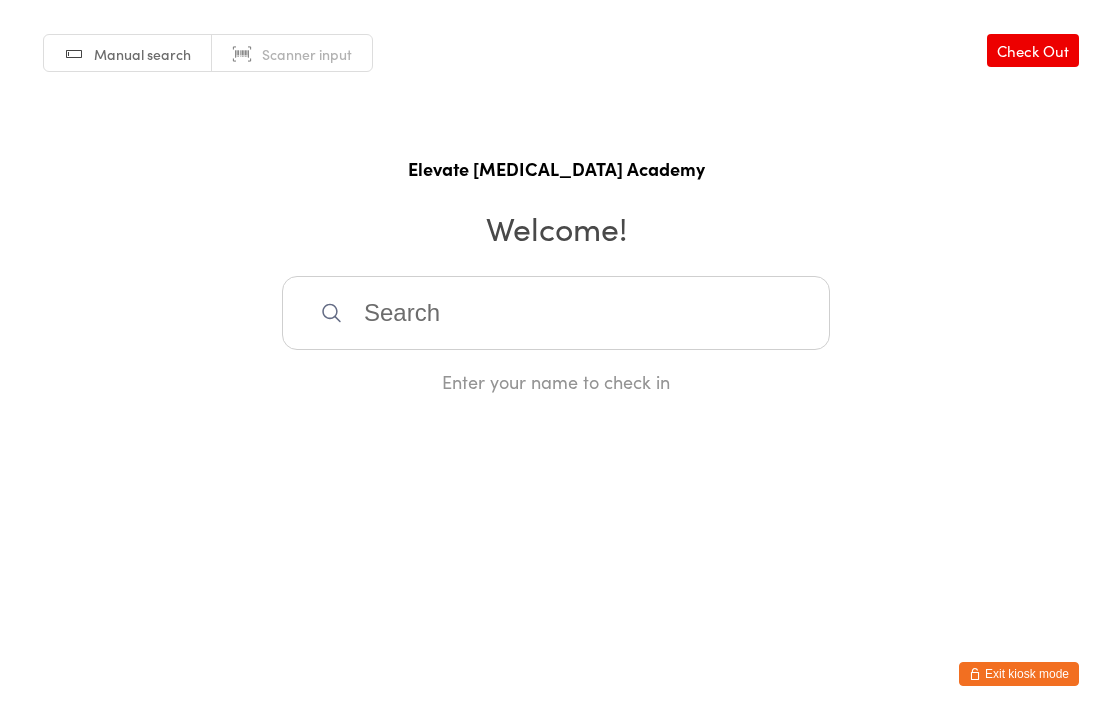 click on "Enter your name to check in" at bounding box center [556, 381] 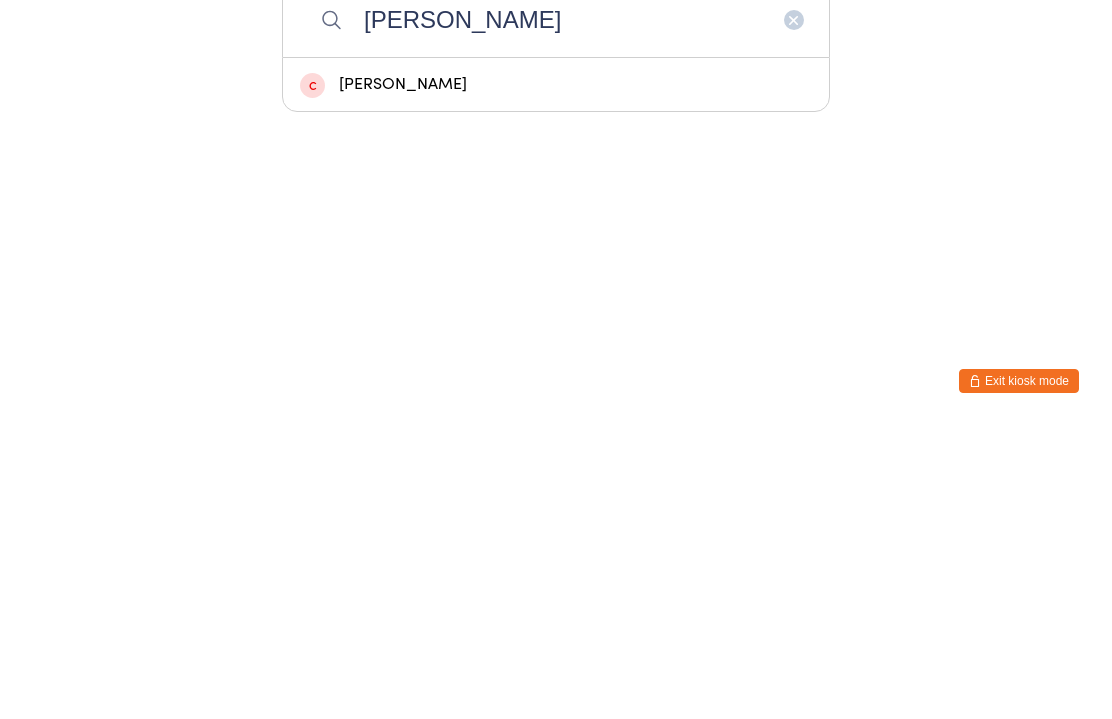 type on "Elizabeth" 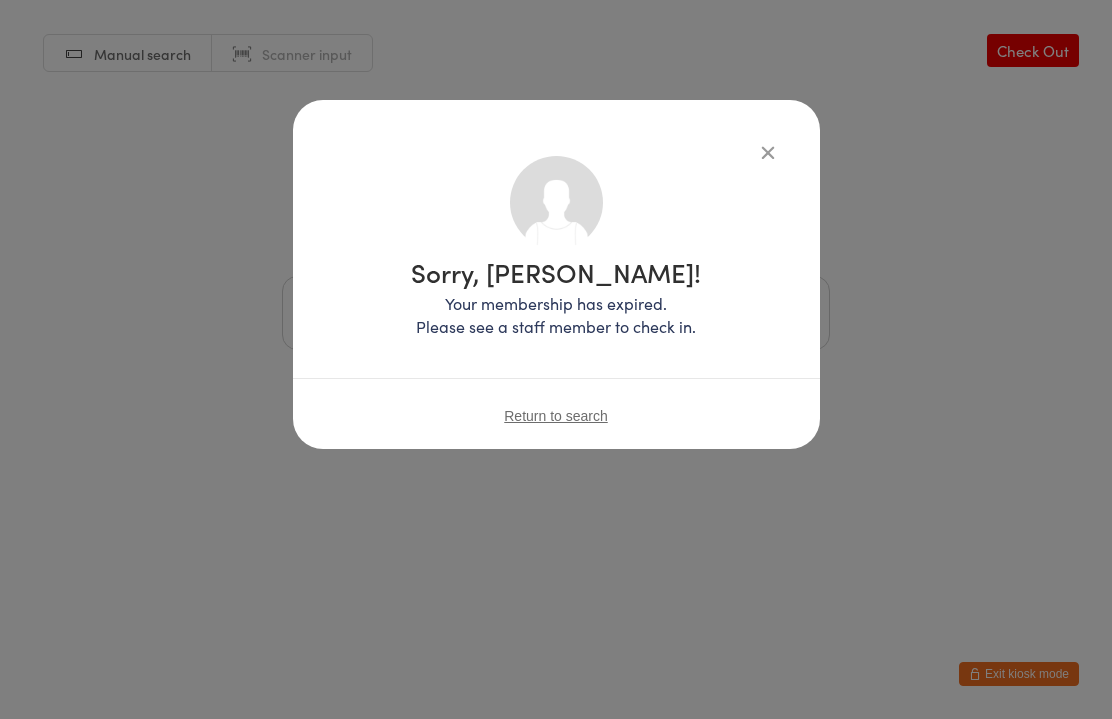click at bounding box center (768, 152) 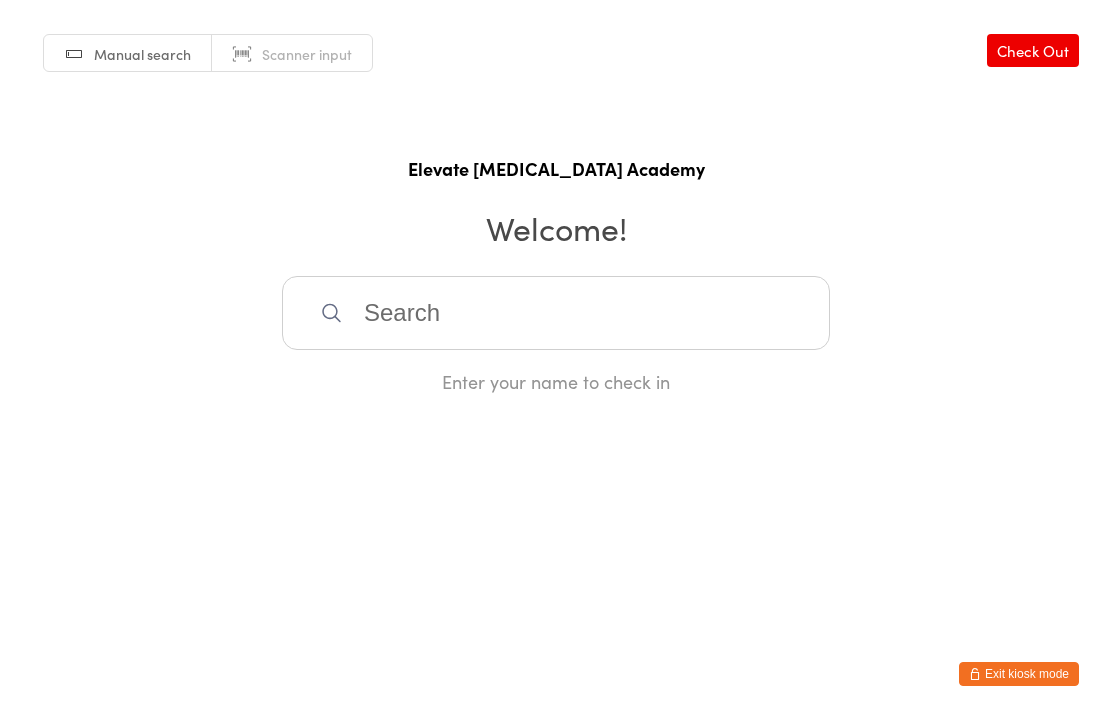 click at bounding box center (556, 313) 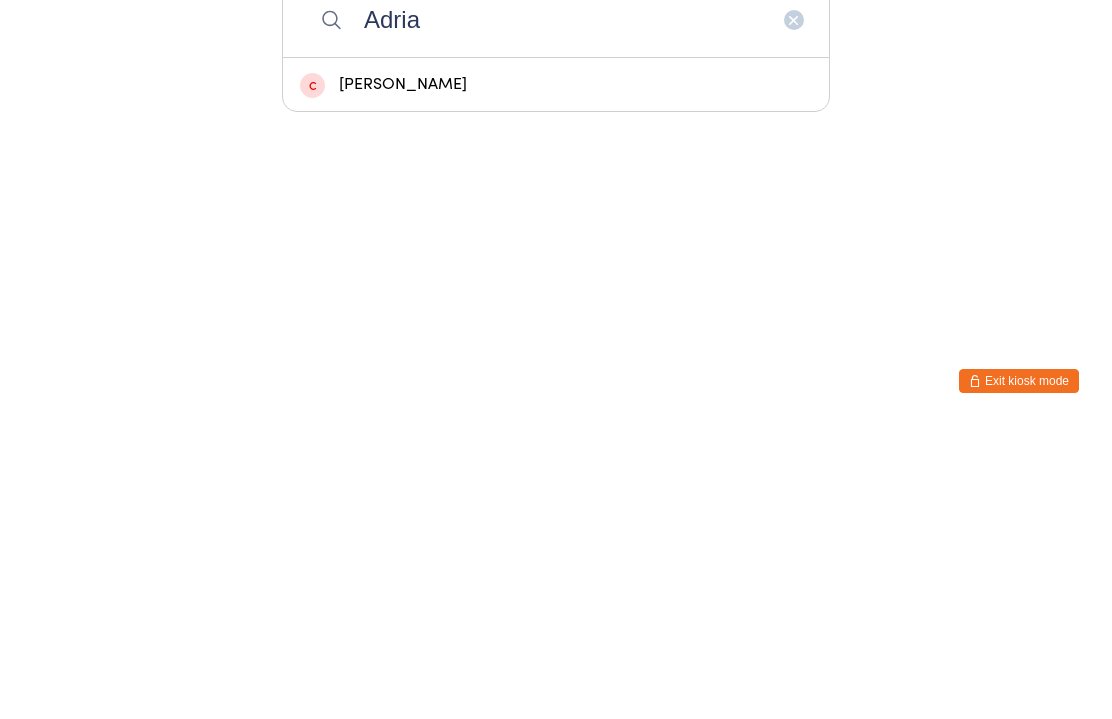 type on "Adria" 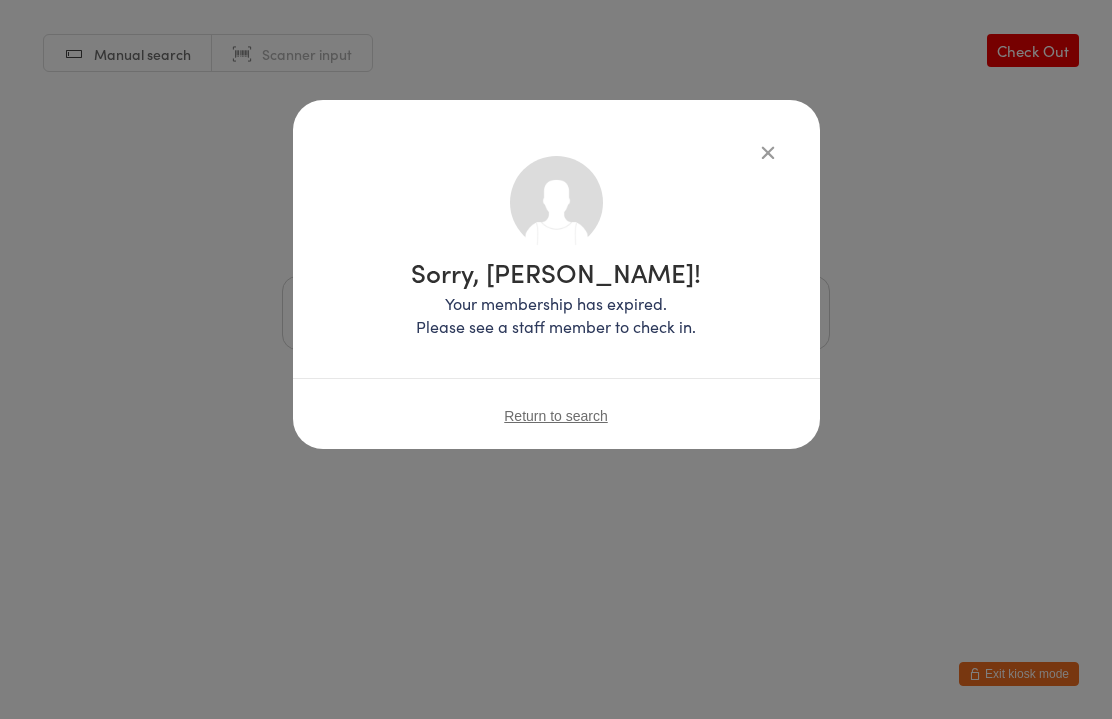 click at bounding box center (768, 152) 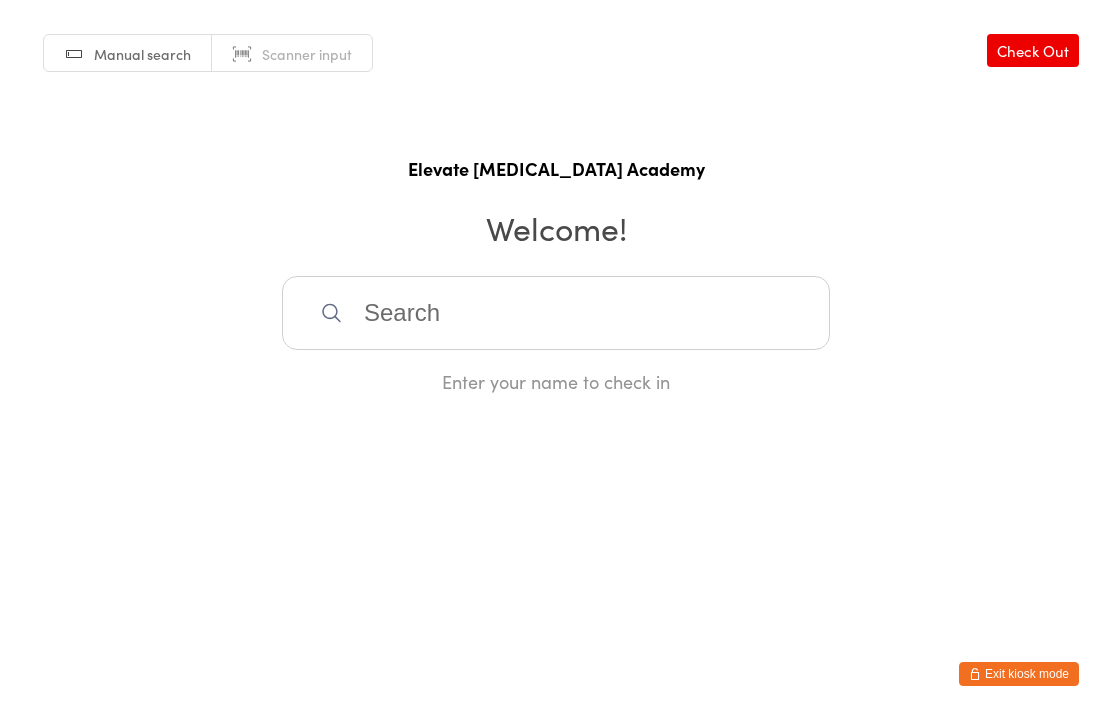click on "Check Out" at bounding box center [1033, 50] 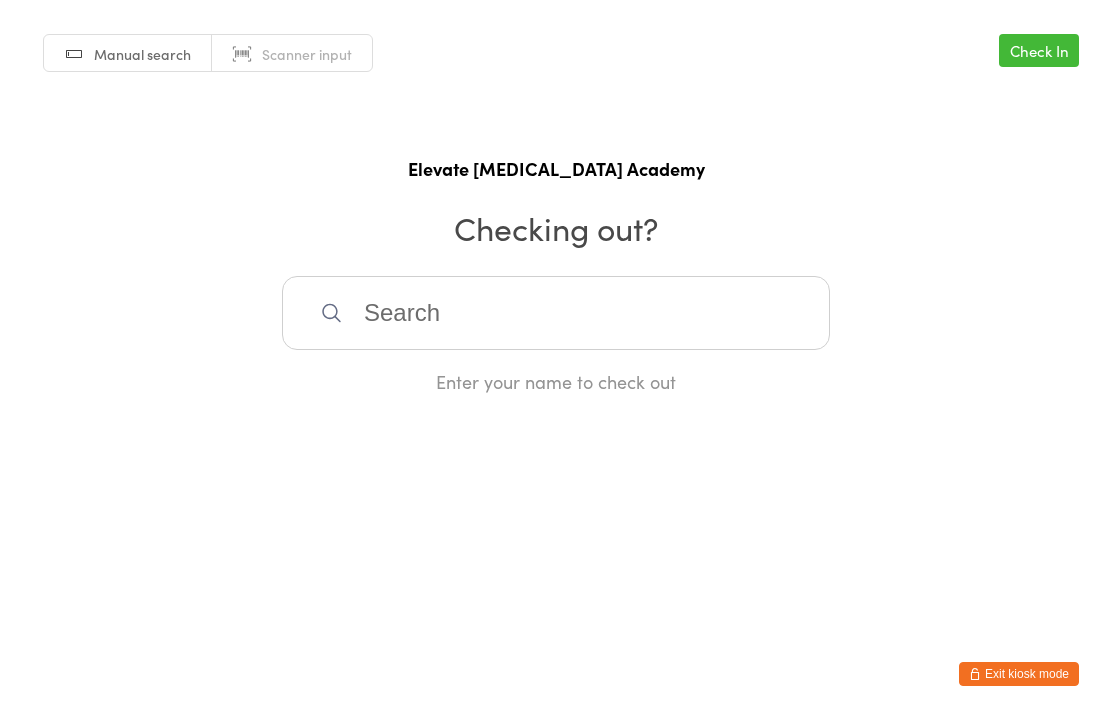 click on "Manual search" at bounding box center (128, 54) 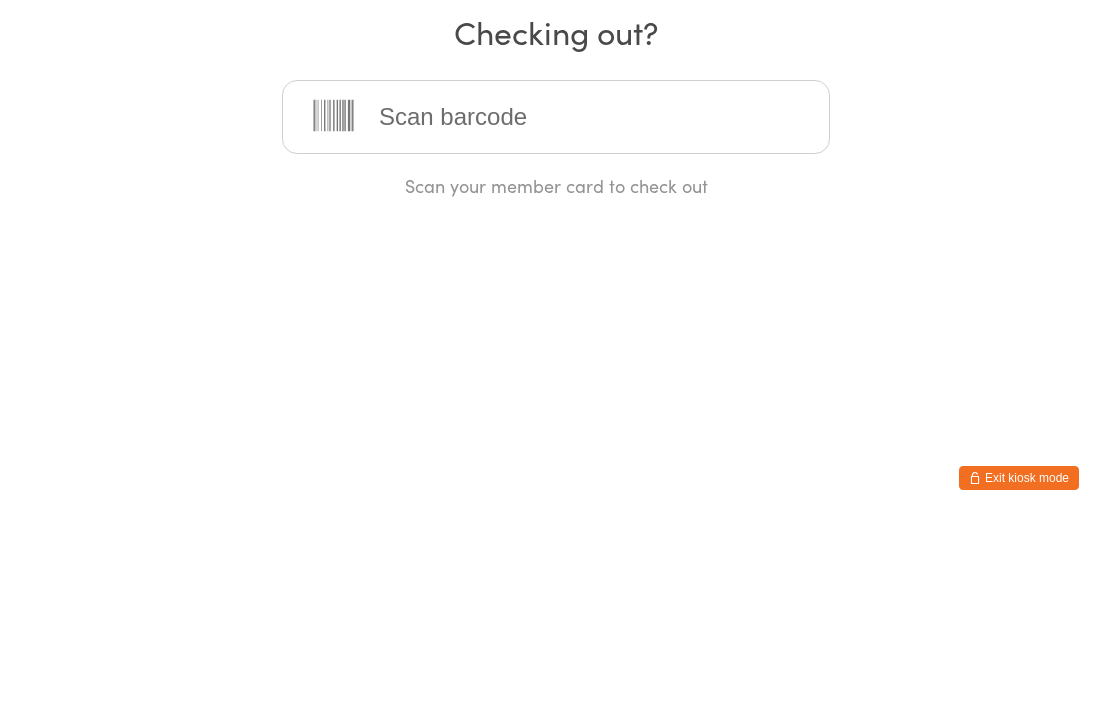 click at bounding box center [556, 313] 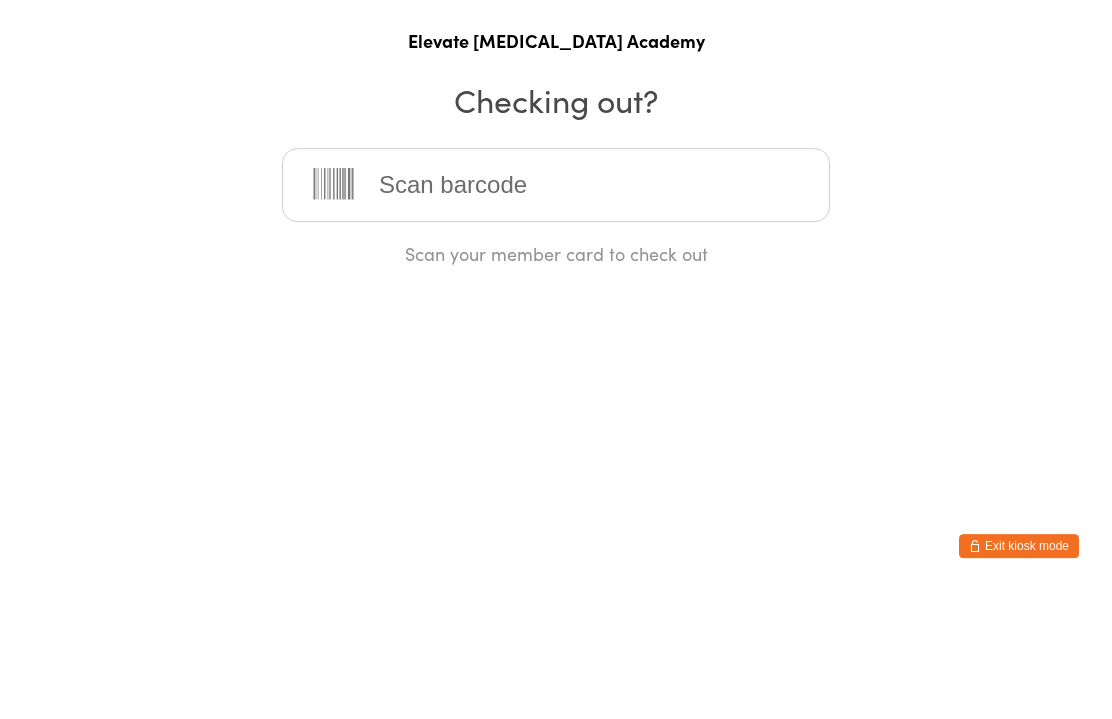 click on "You have now entered Kiosk Mode. Members will be able to check themselves in using the search field below. Click "Exit kiosk mode" below to exit Kiosk Mode at any time. Manual search Scanner input Check In Elevate Martial Arts Academy Checking out? Scan your member card to check out
Exit kiosk mode" at bounding box center [556, 359] 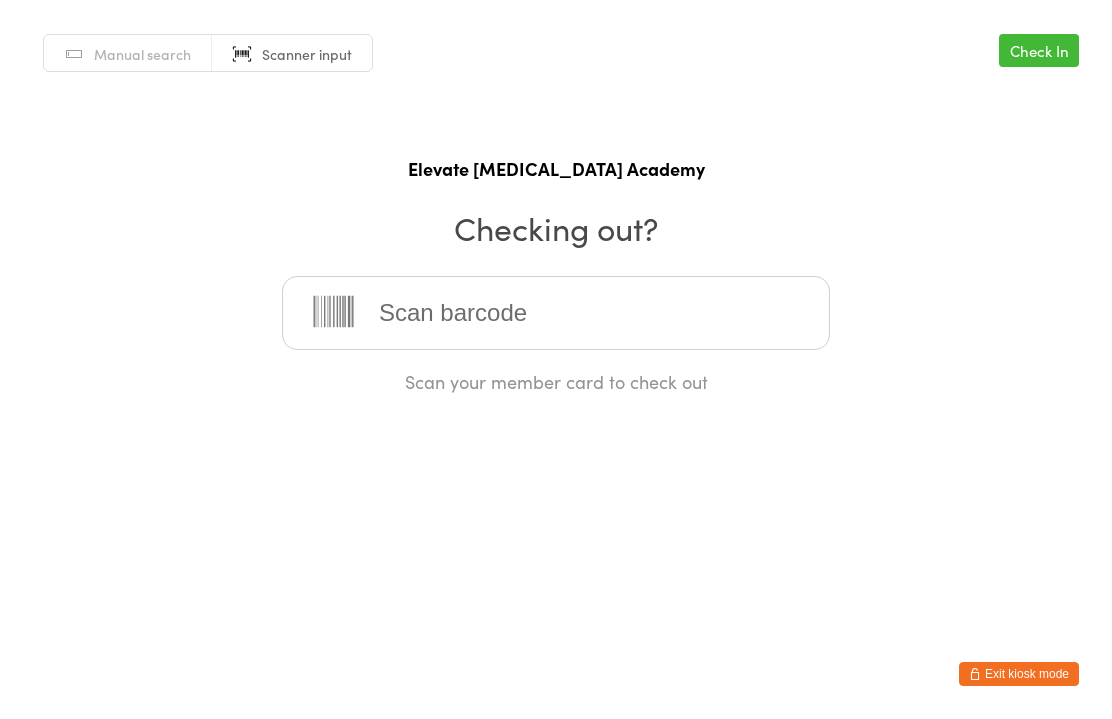 click on "Scanner input" at bounding box center (292, 54) 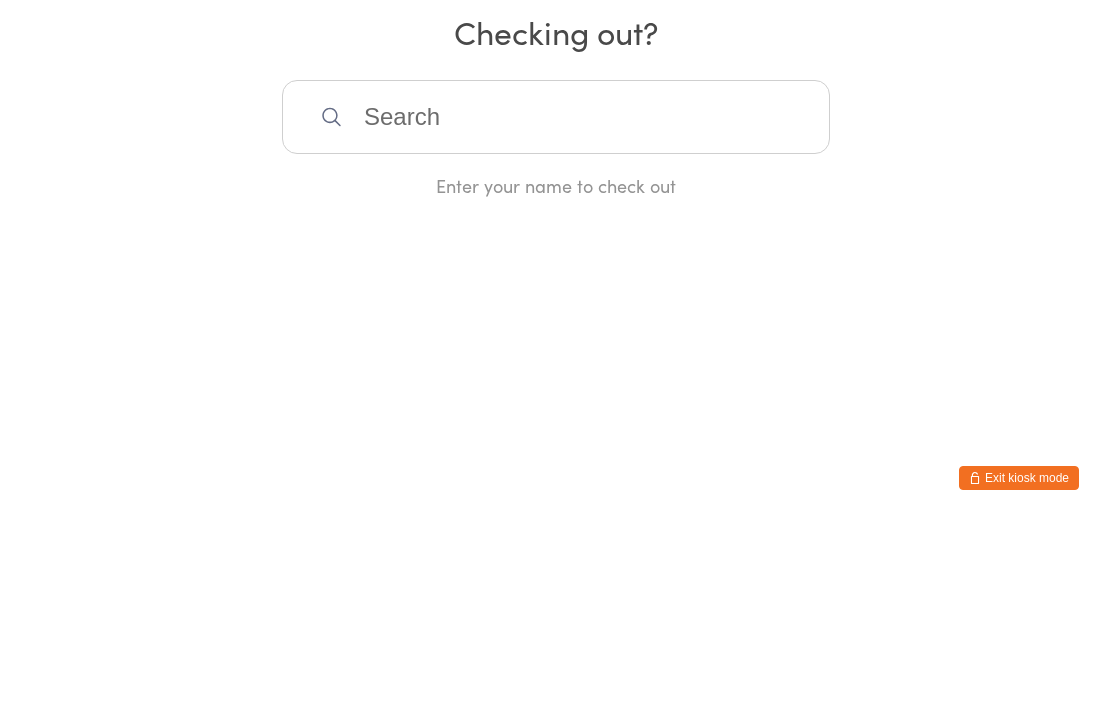 click on "Manual search Scanner input Check In Elevate Martial Arts Academy Checking out? Enter your name to check out" at bounding box center [556, 197] 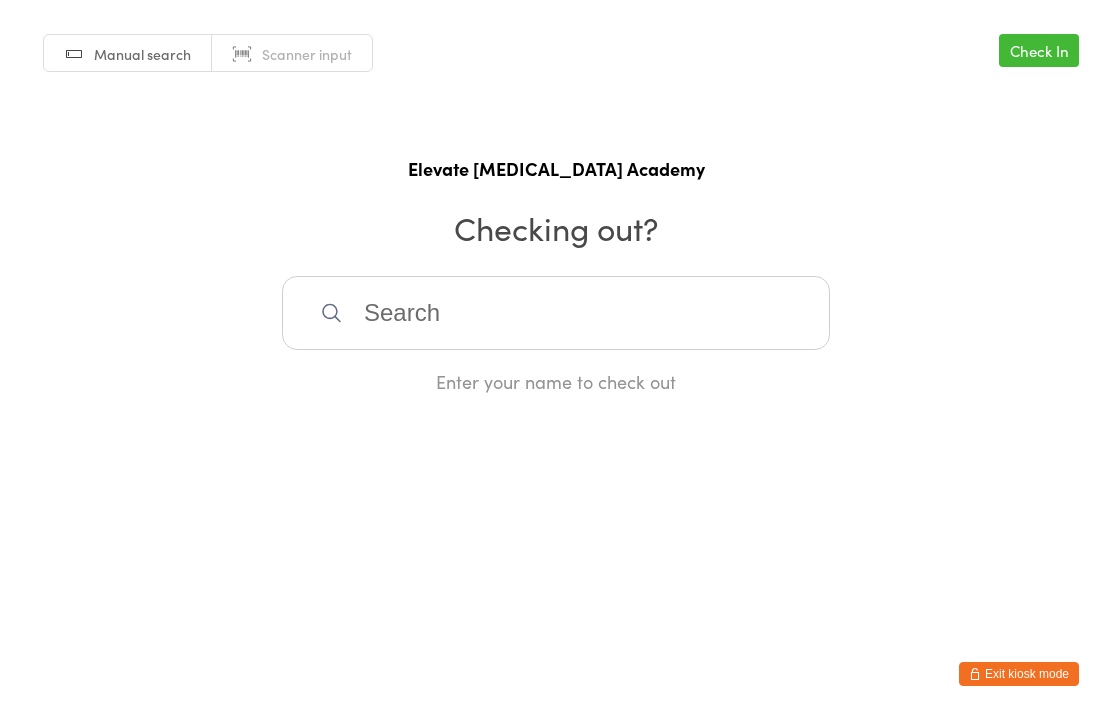 click on "Exit kiosk mode" at bounding box center (1019, 674) 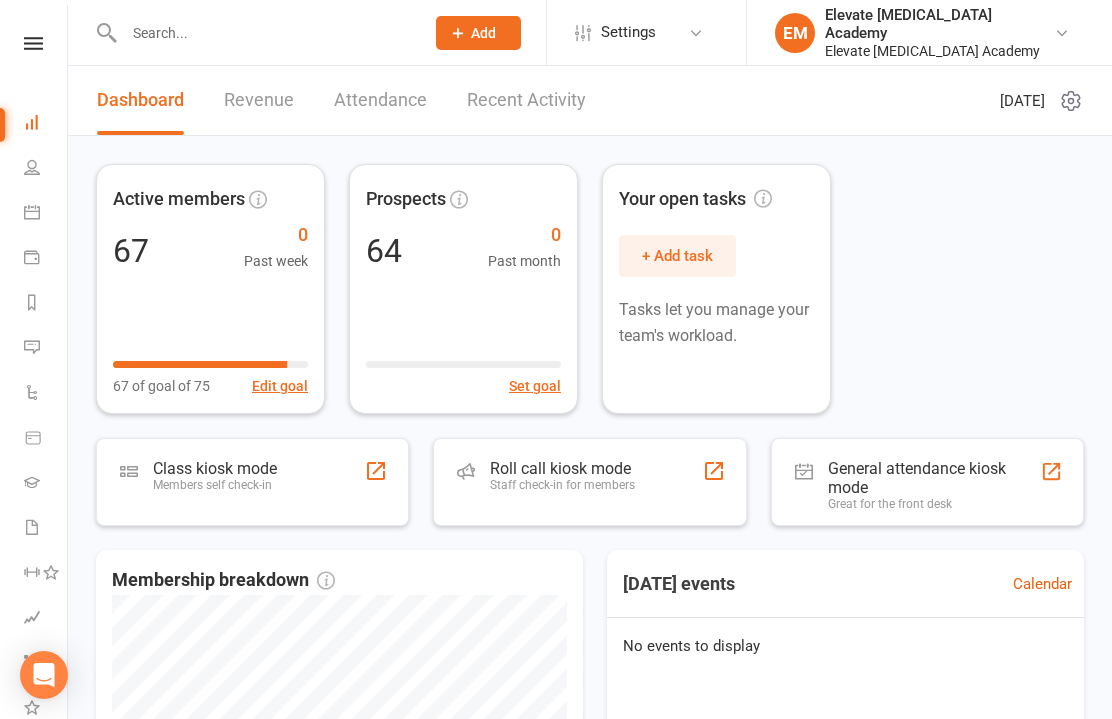 scroll, scrollTop: 0, scrollLeft: 0, axis: both 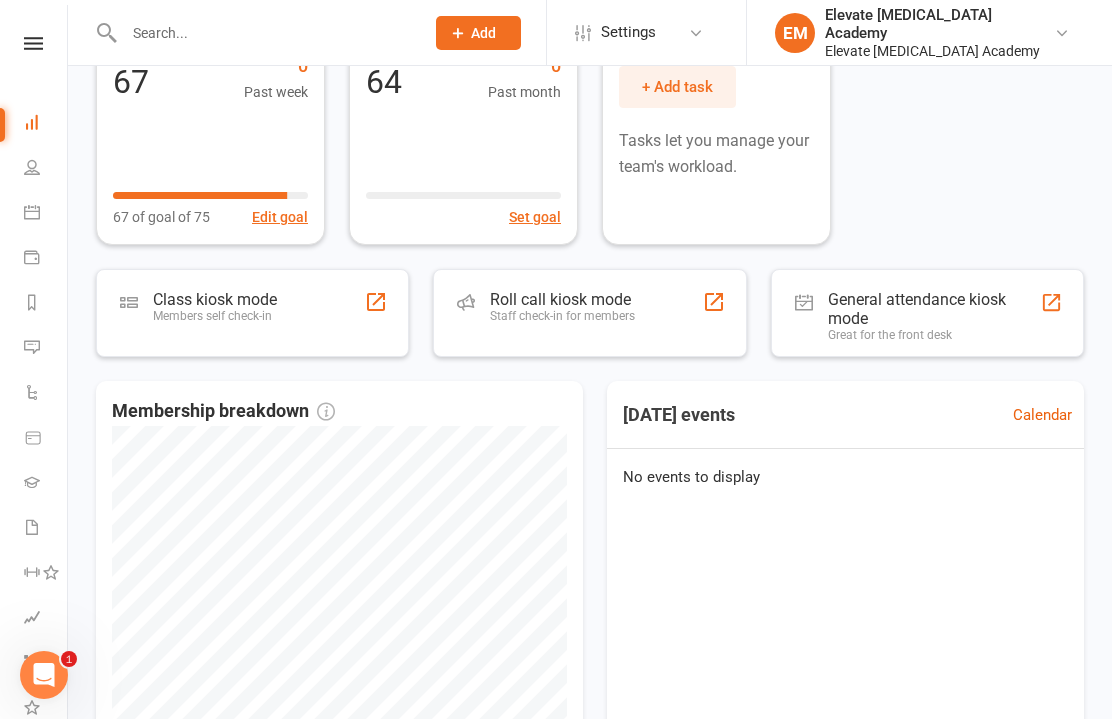 click at bounding box center [32, 257] 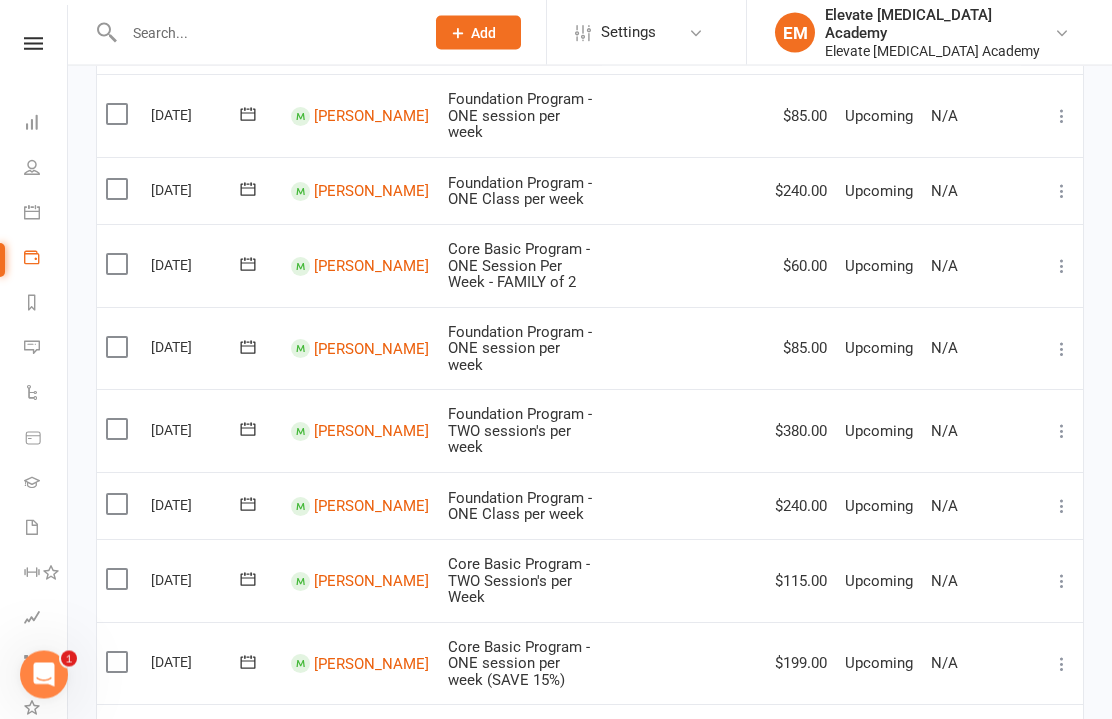 scroll, scrollTop: 0, scrollLeft: 0, axis: both 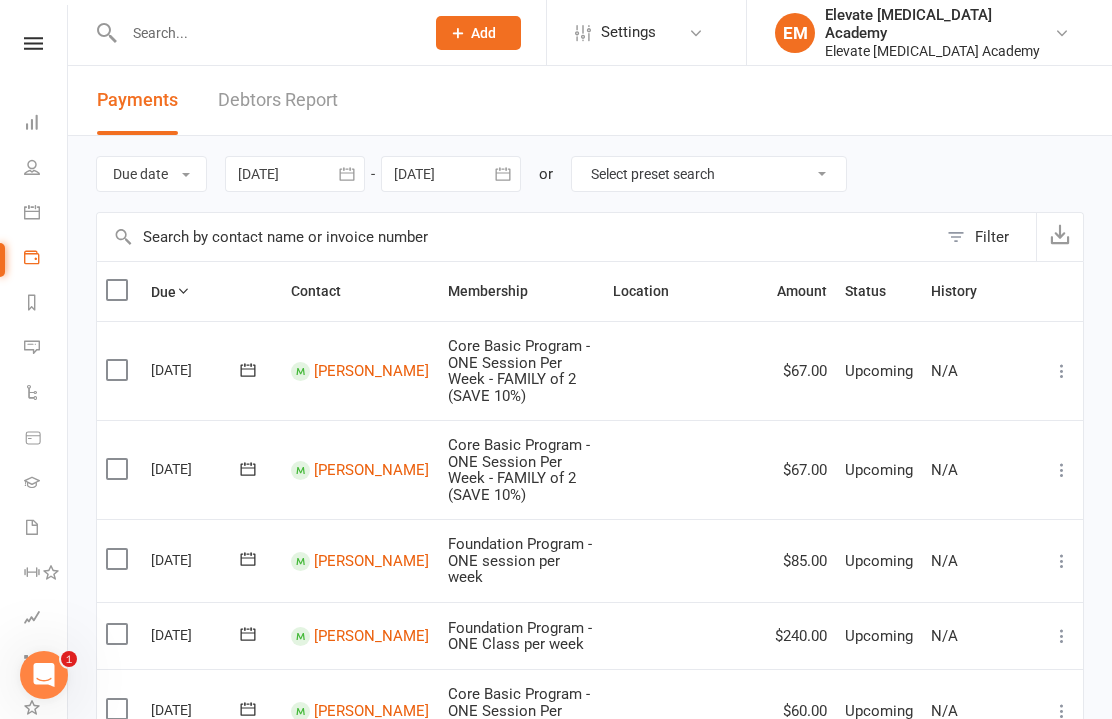 click at bounding box center (32, 392) 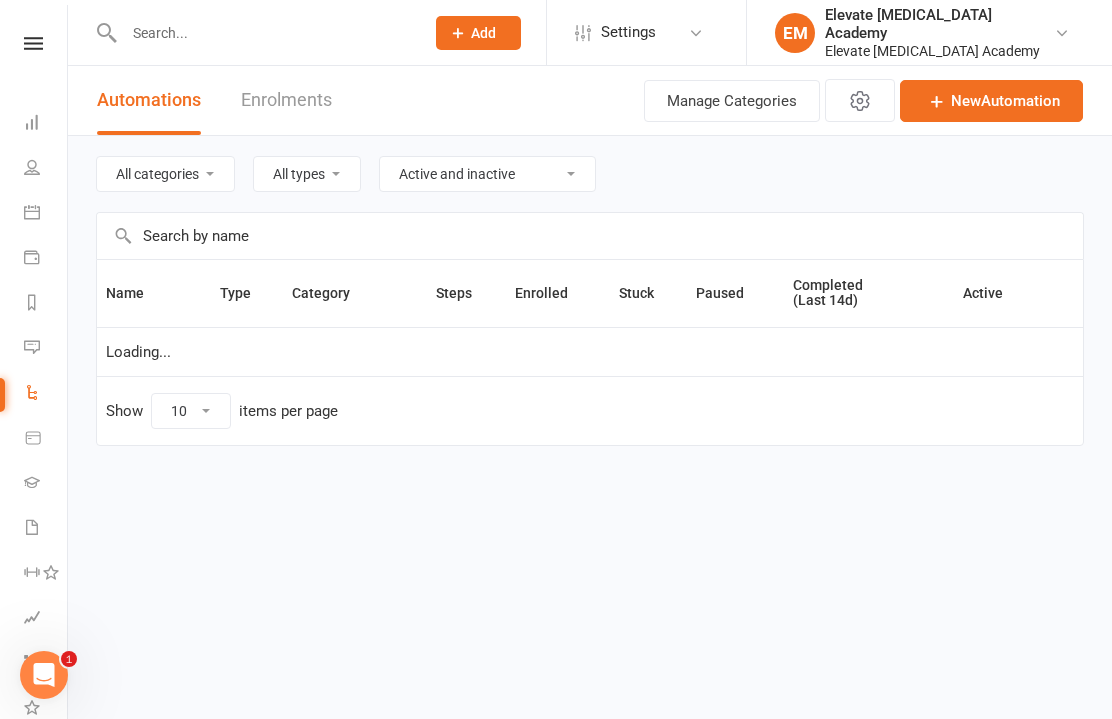 click at bounding box center (32, 347) 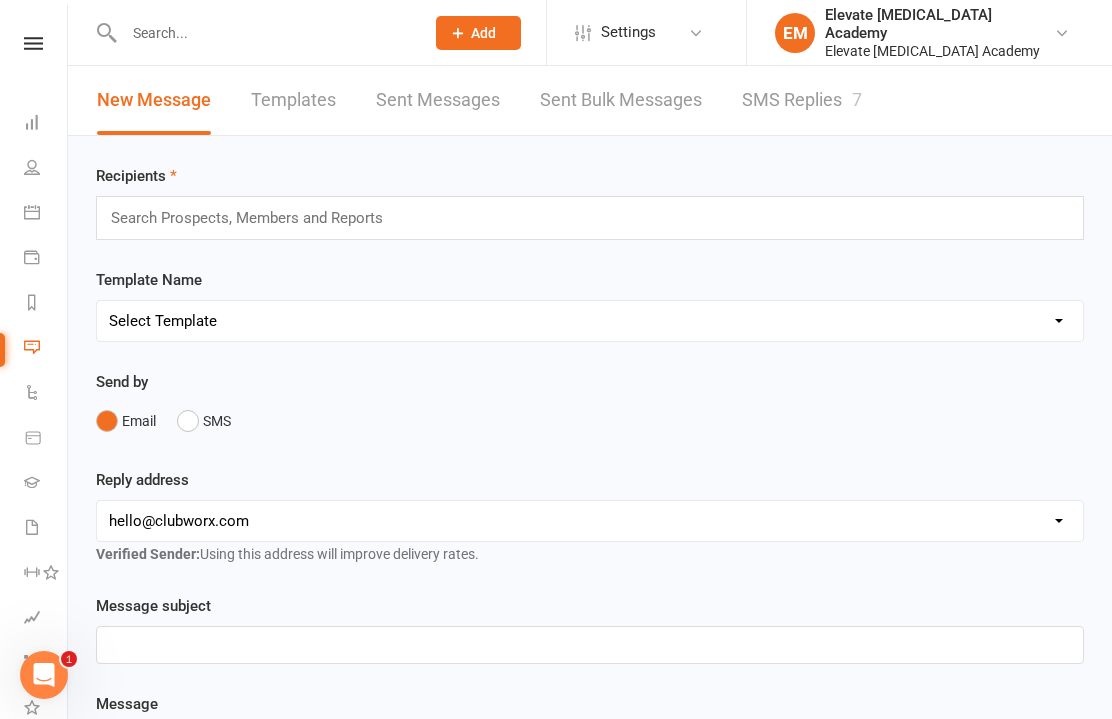click at bounding box center [32, 302] 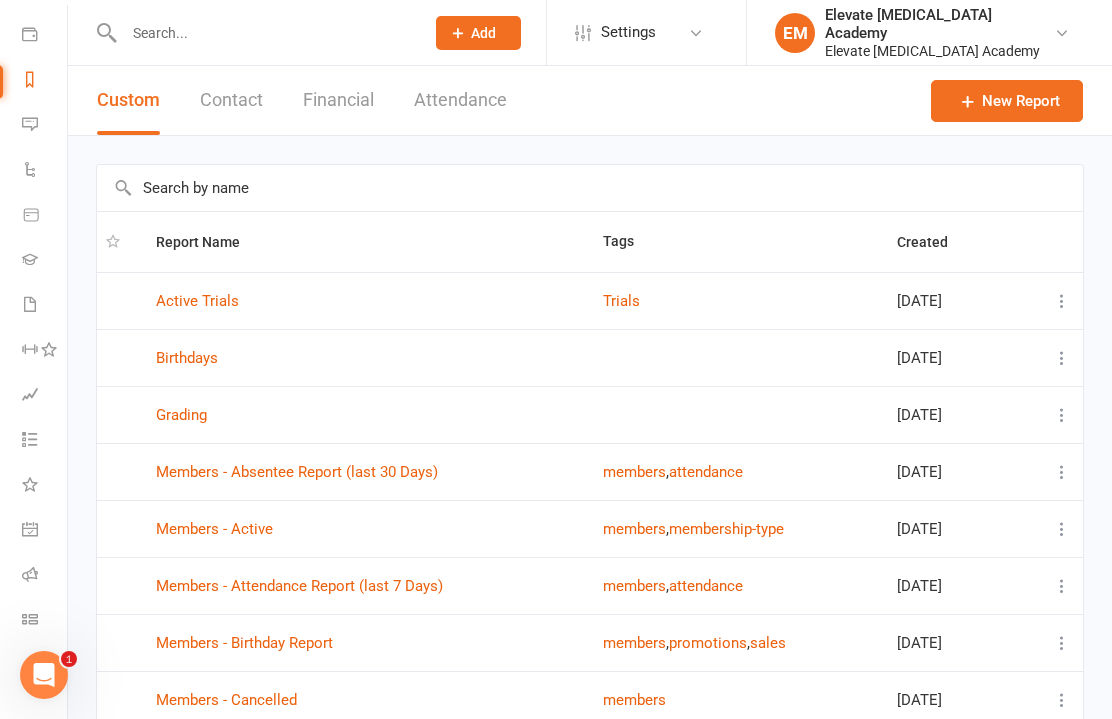 scroll, scrollTop: 223, scrollLeft: 2, axis: both 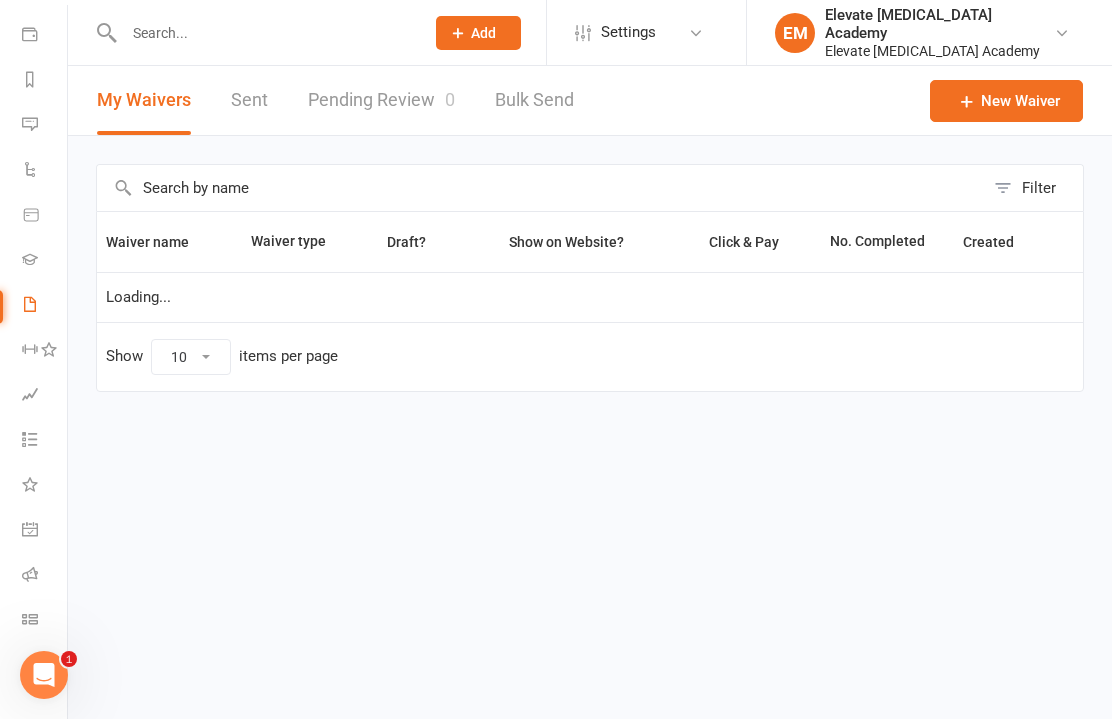 click on "Gradings" at bounding box center [44, 261] 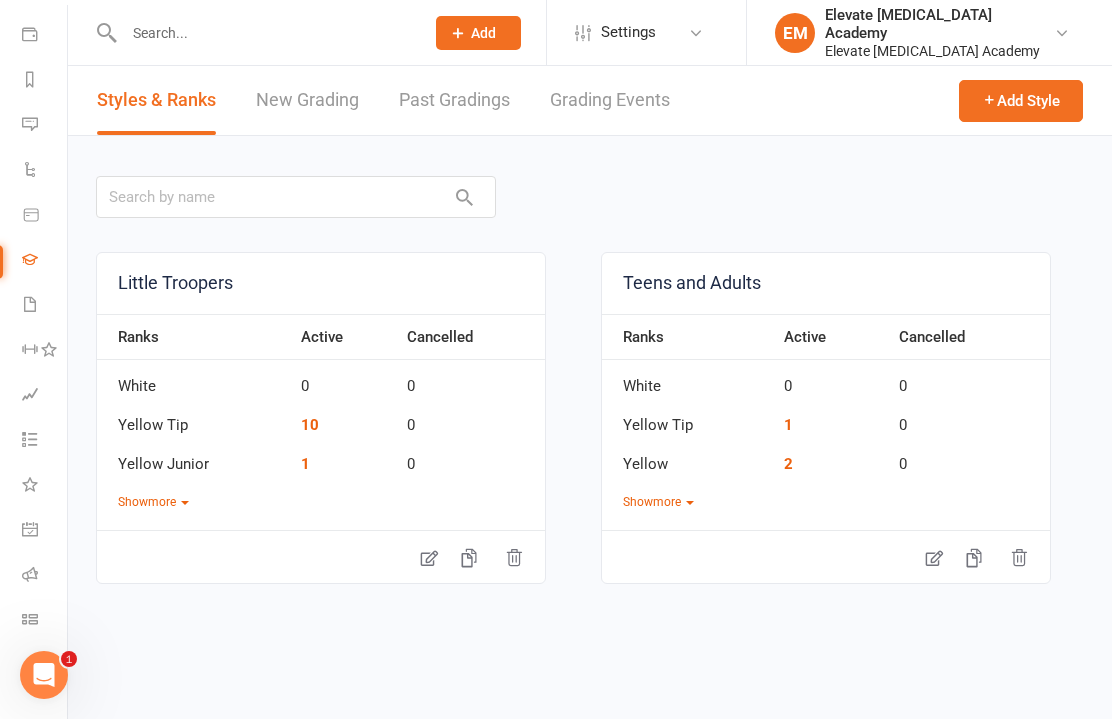 click on "Teens and Adults Ranks Active Cancelled White 0 0 Yellow Tip 1 0 Yellow  2 0 Show  more" at bounding box center [826, 418] 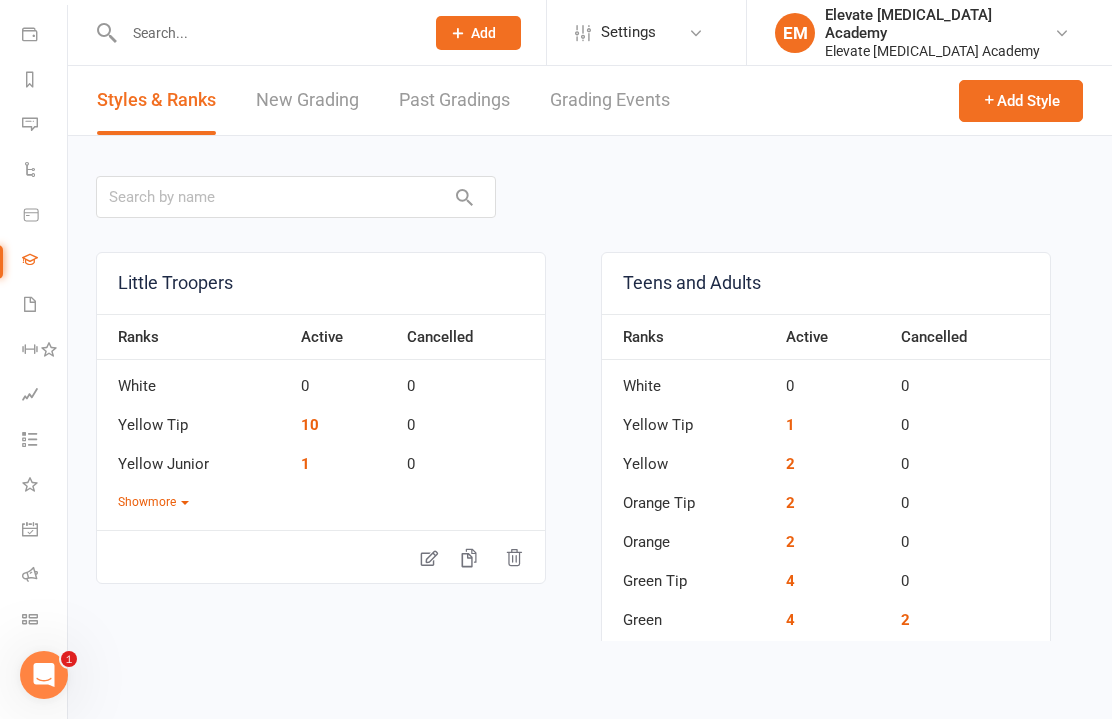 click on "Show  more" at bounding box center (153, 502) 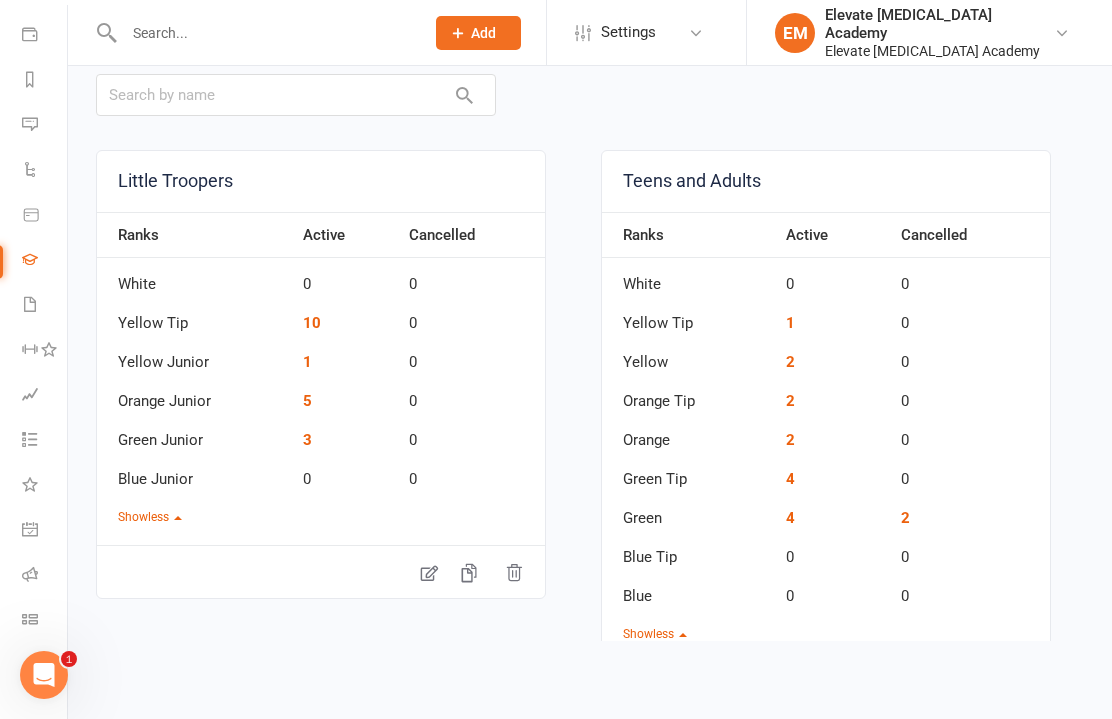 scroll, scrollTop: 101, scrollLeft: 0, axis: vertical 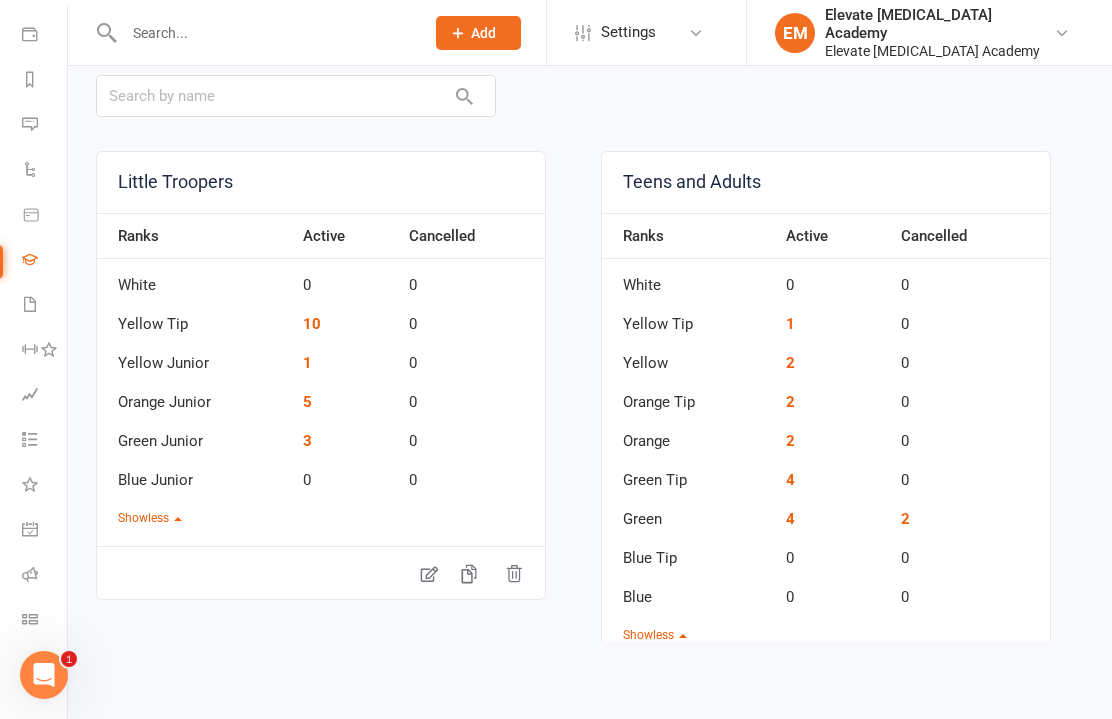 click on "Product Sales" at bounding box center (31, 216) 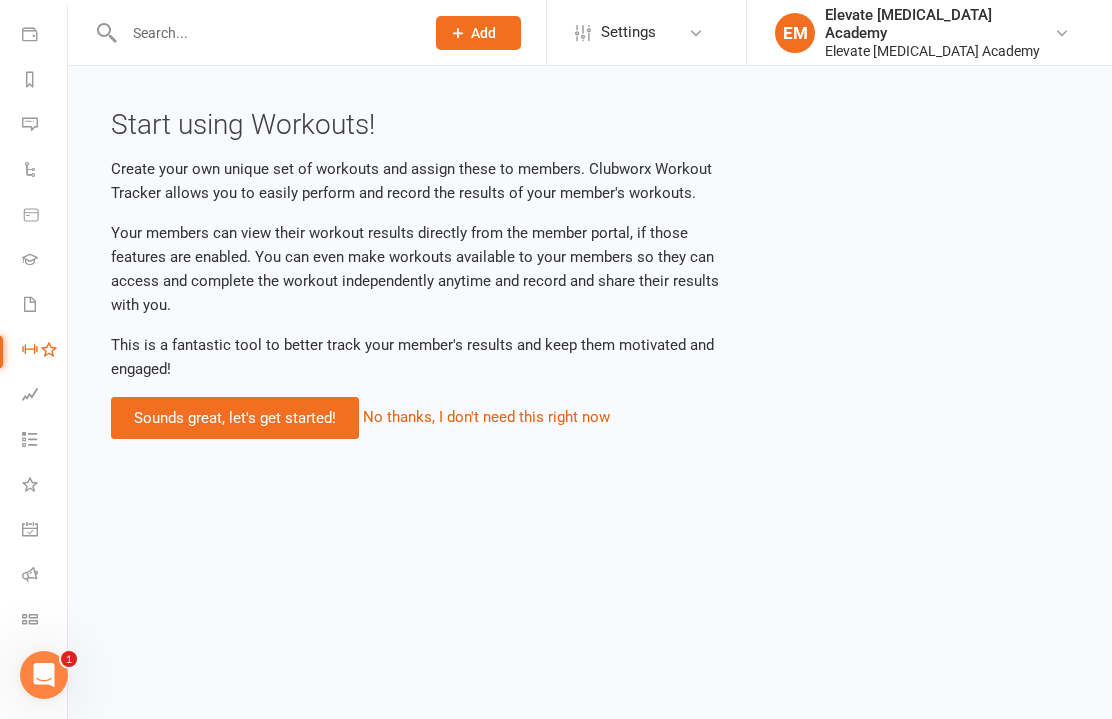 click on "Assessments" at bounding box center [44, 396] 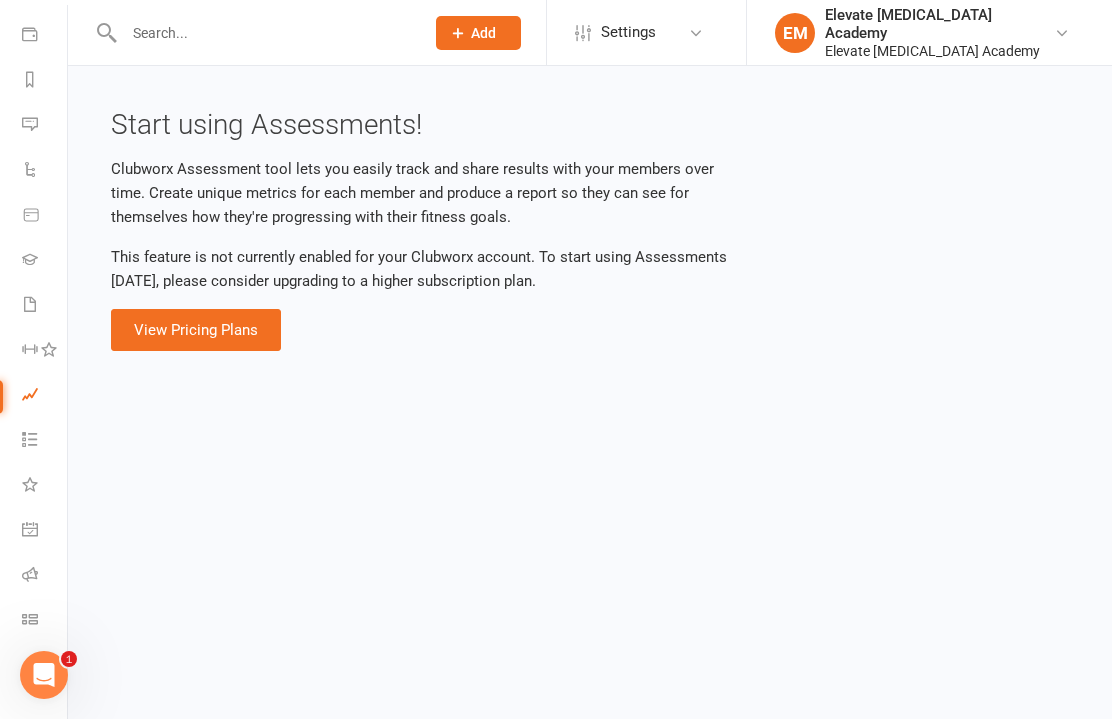 click at bounding box center [30, 484] 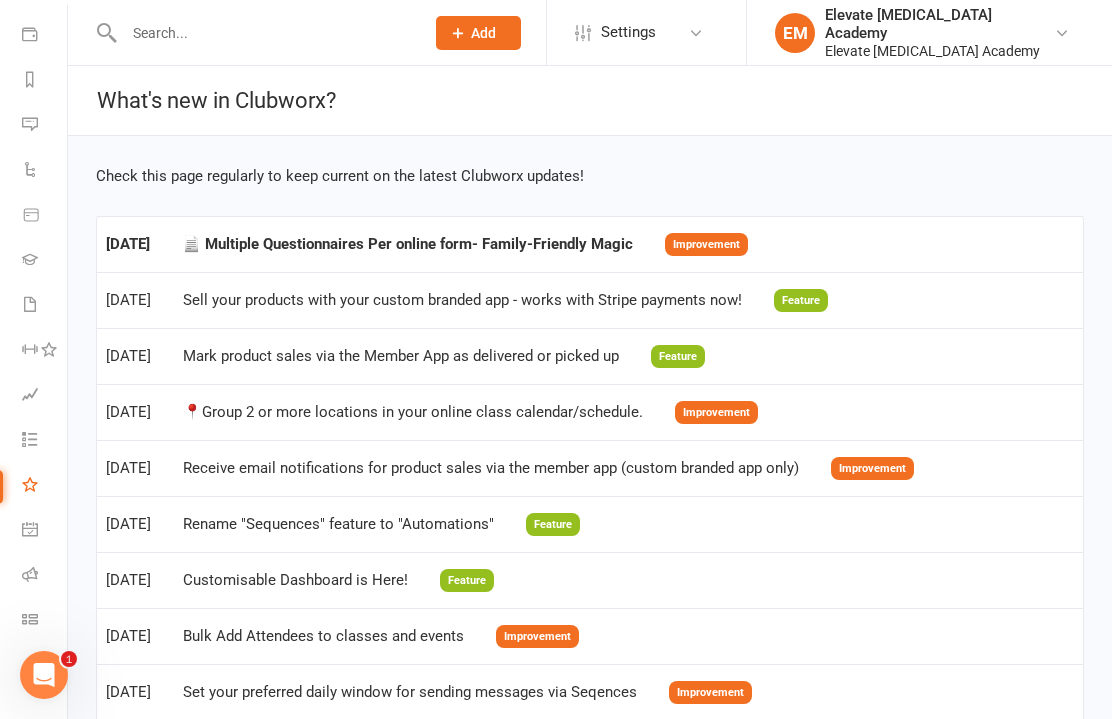 click on "Payments" at bounding box center (44, 36) 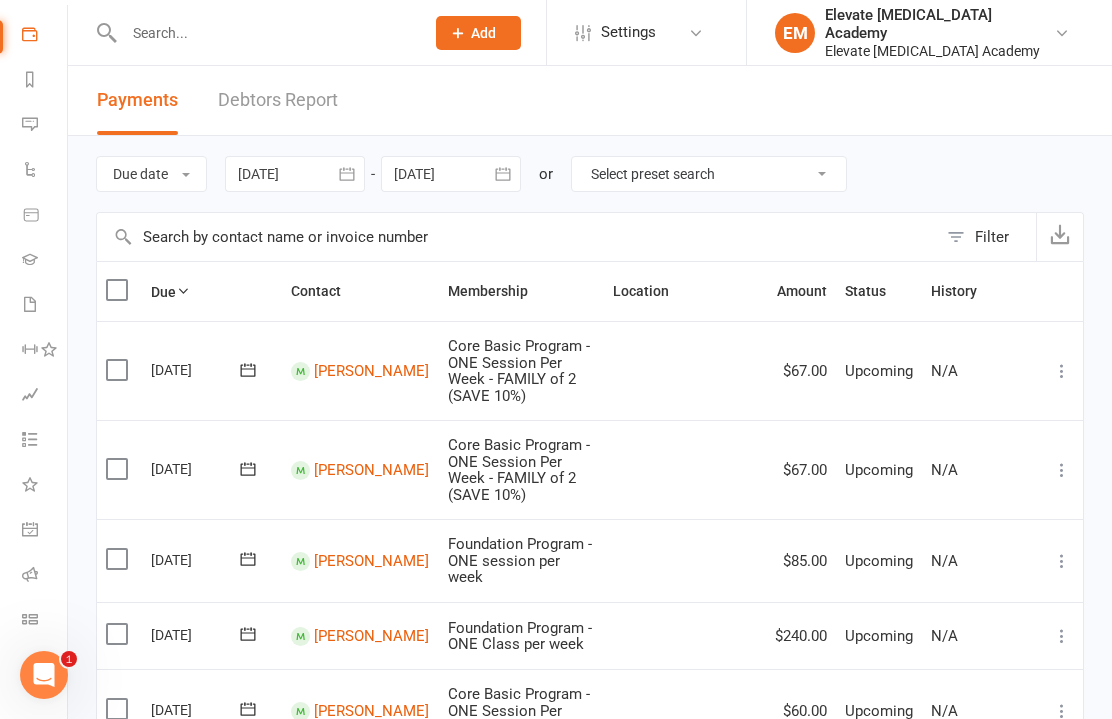click on "Automations" at bounding box center (31, 171) 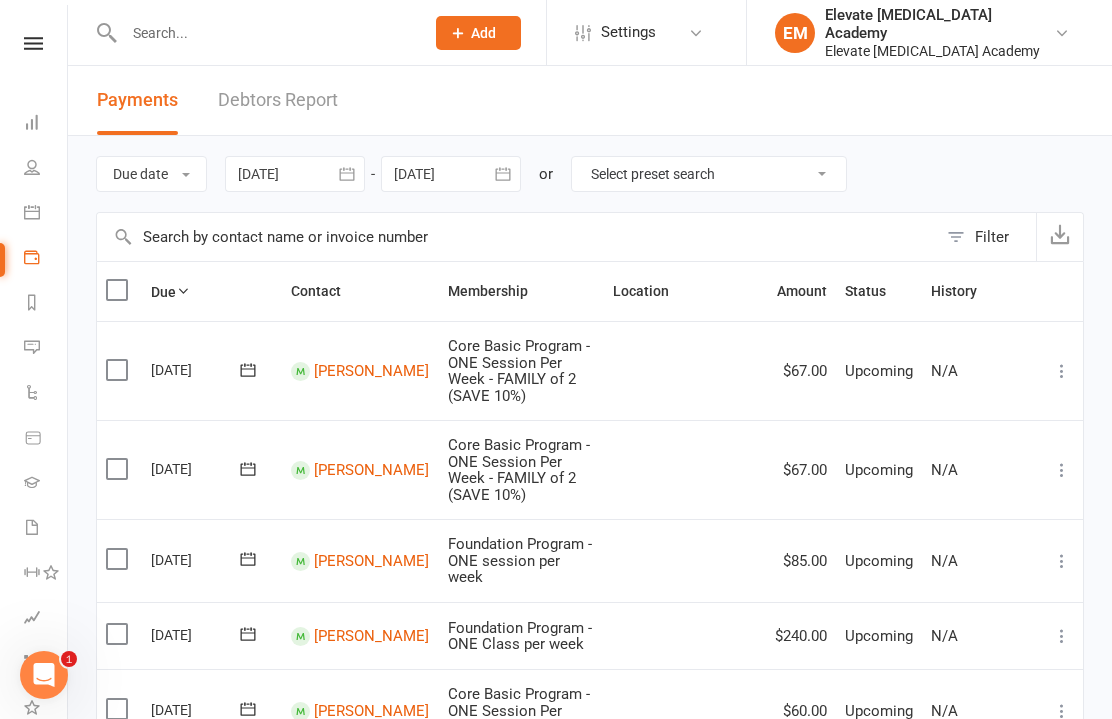 scroll, scrollTop: 0, scrollLeft: 0, axis: both 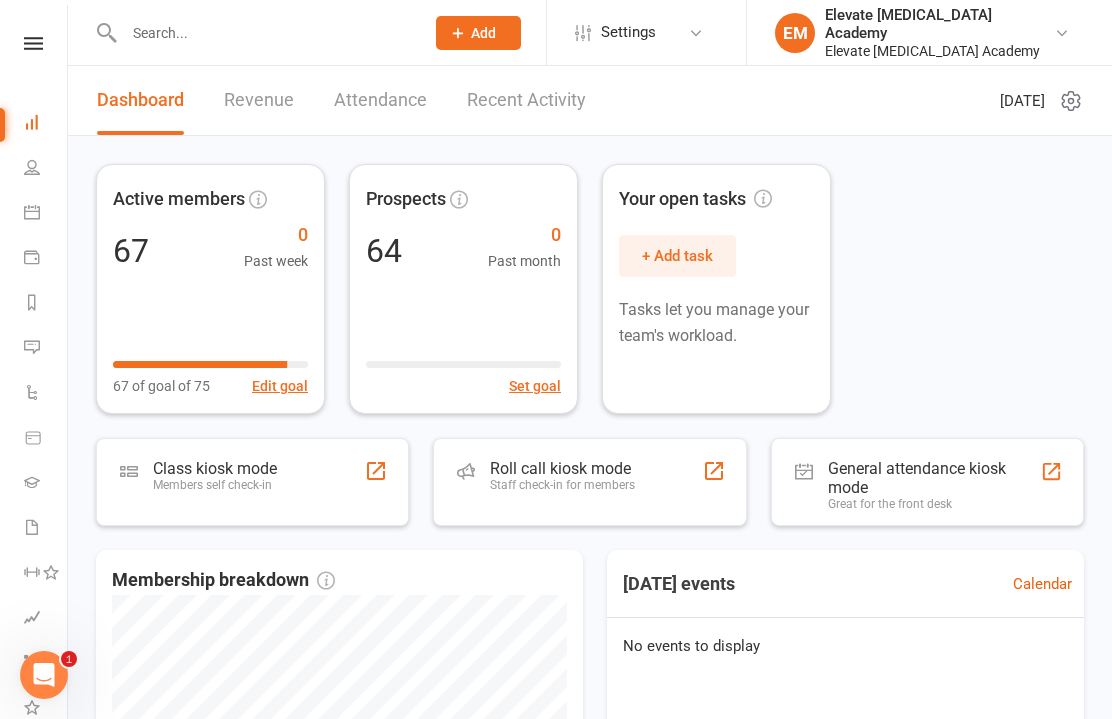 click on "General attendance kiosk mode Great for the front desk" at bounding box center [927, 482] 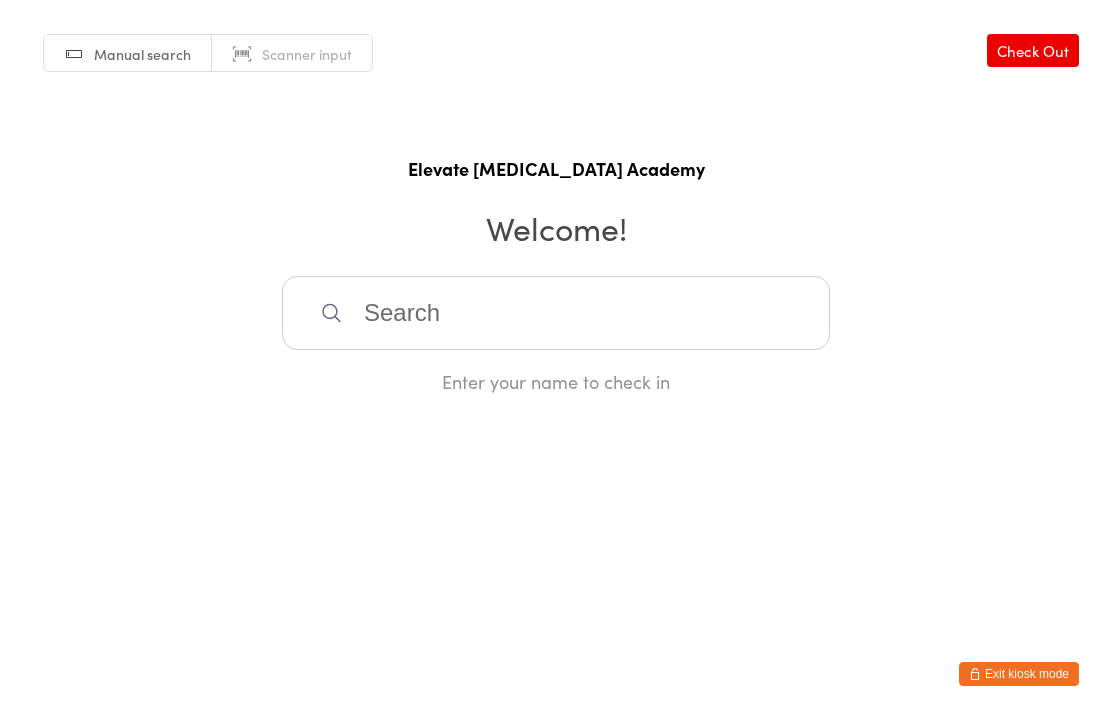 scroll, scrollTop: 0, scrollLeft: 0, axis: both 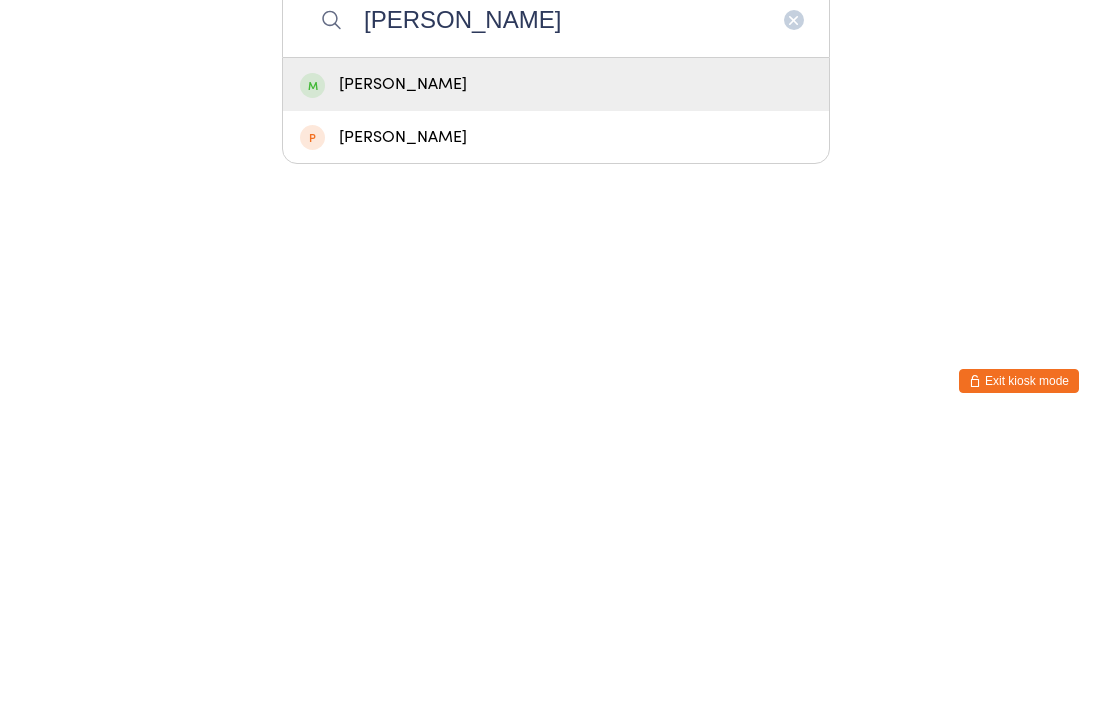 type on "[PERSON_NAME]" 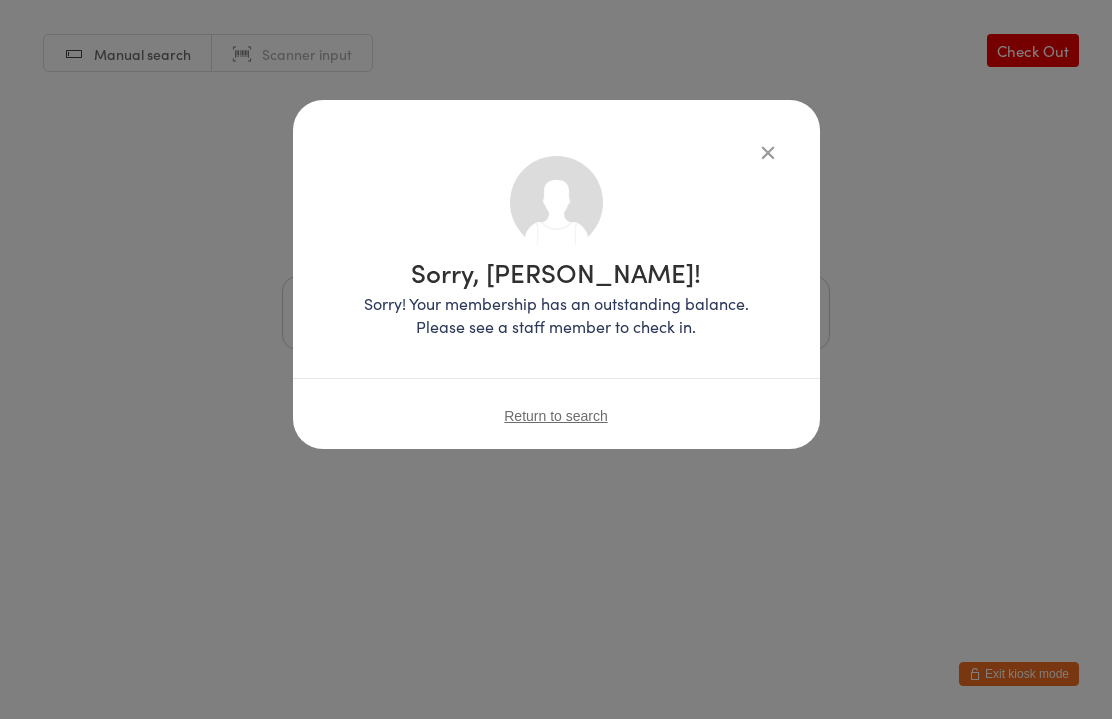 click on "Sorry, [PERSON_NAME]! Sorry! Your membership has an outstanding balance. Please see a staff member to check in. Return to search" at bounding box center [556, 274] 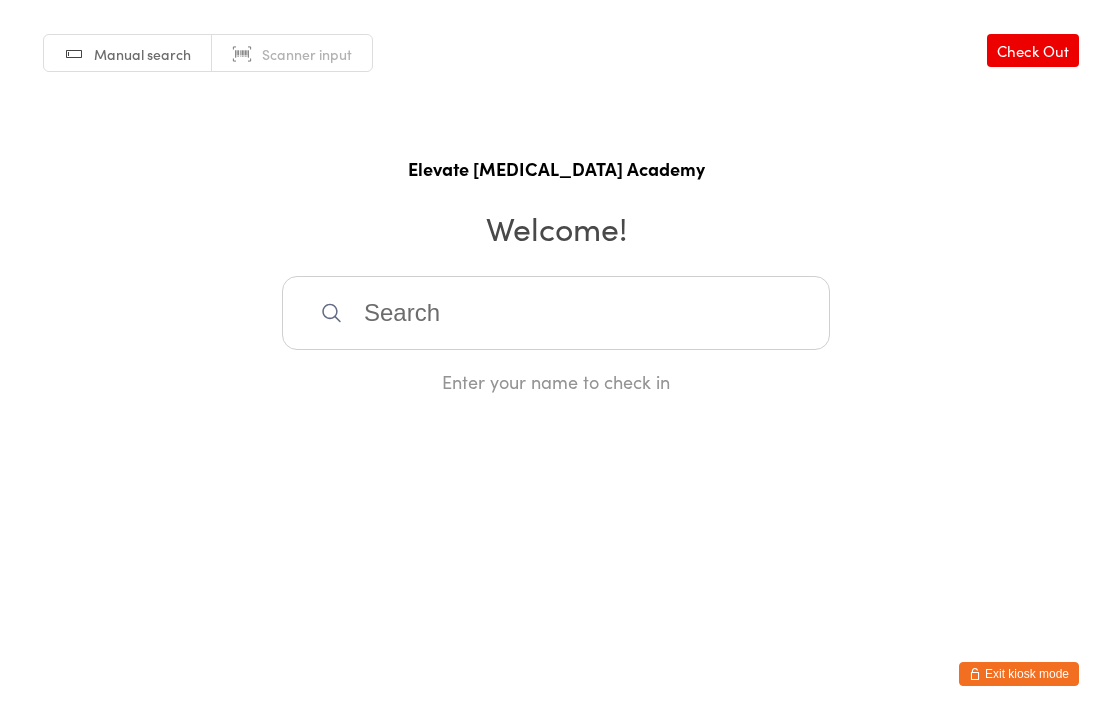 click at bounding box center [556, 313] 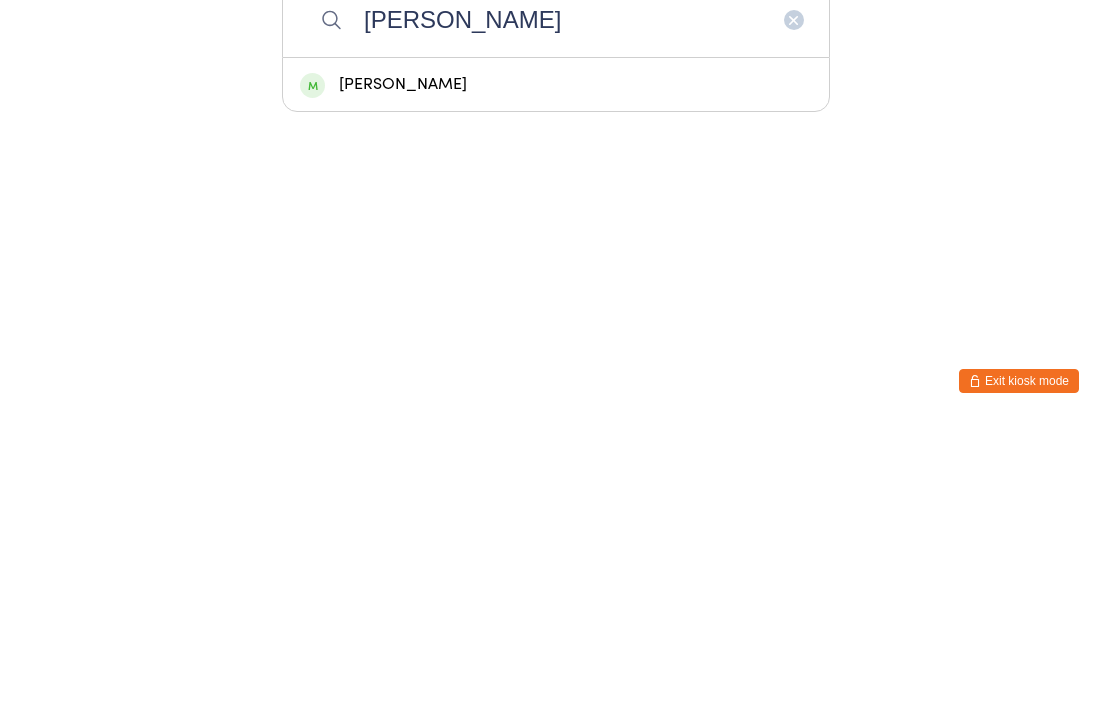 type on "[PERSON_NAME]" 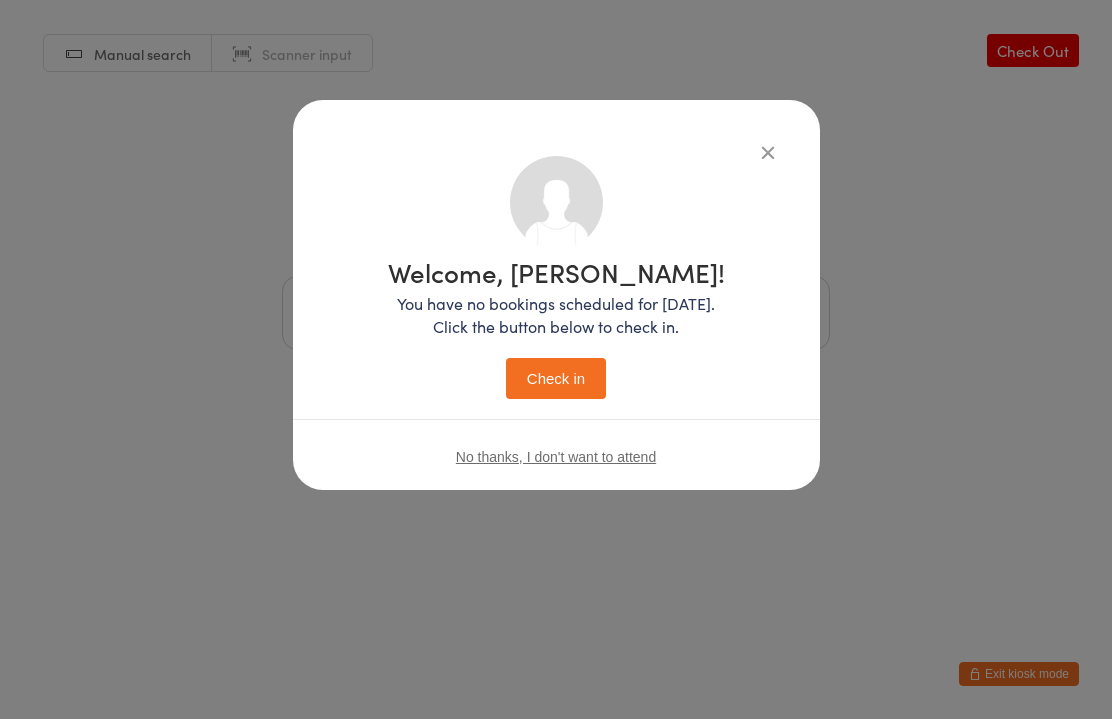 click on "Check in" at bounding box center [556, 378] 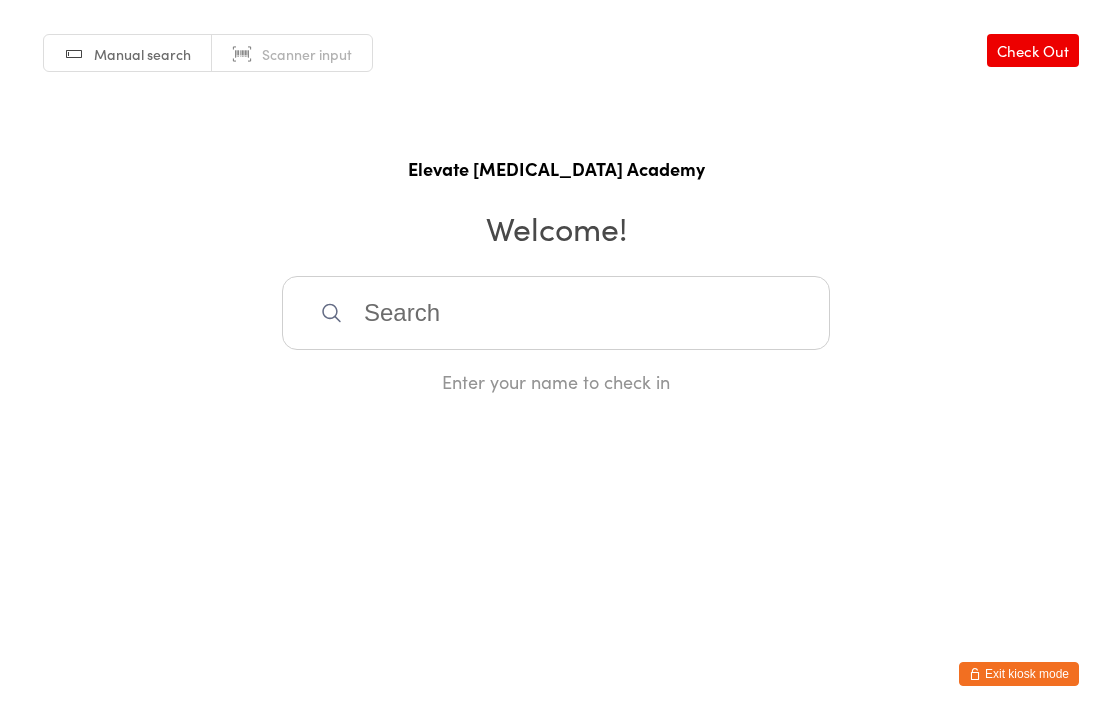 click at bounding box center (556, 313) 